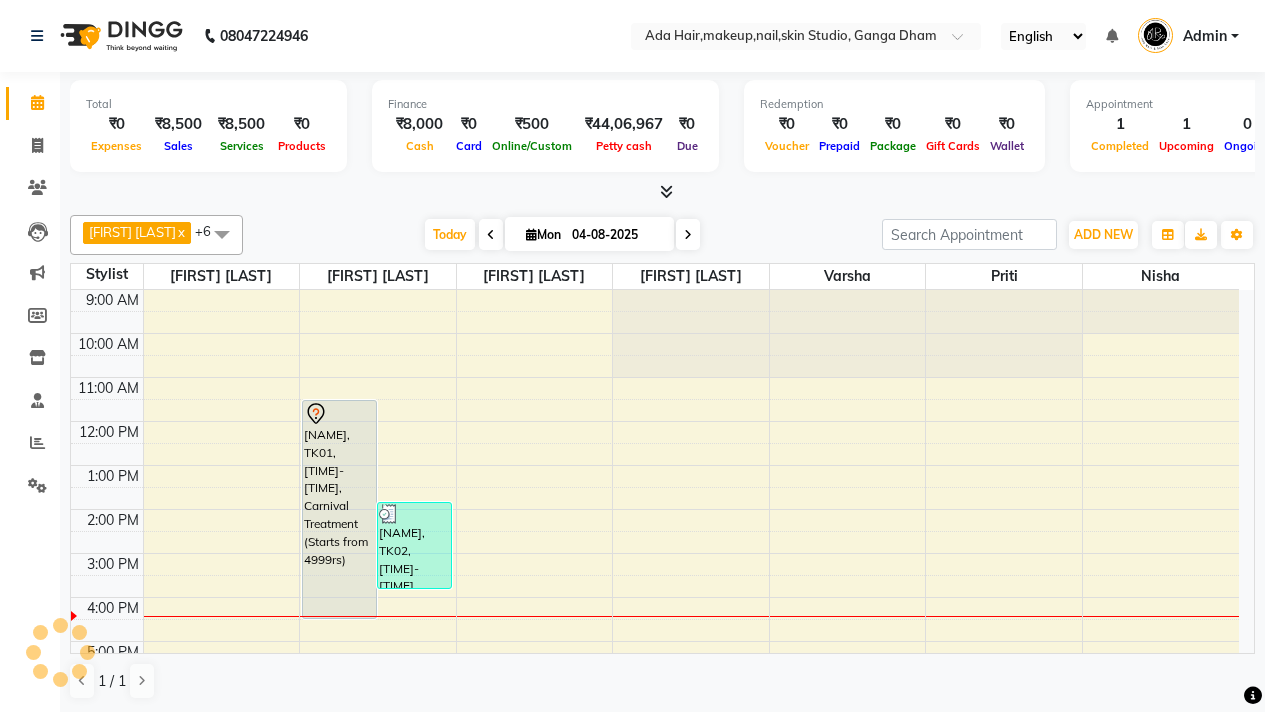 scroll, scrollTop: 0, scrollLeft: 0, axis: both 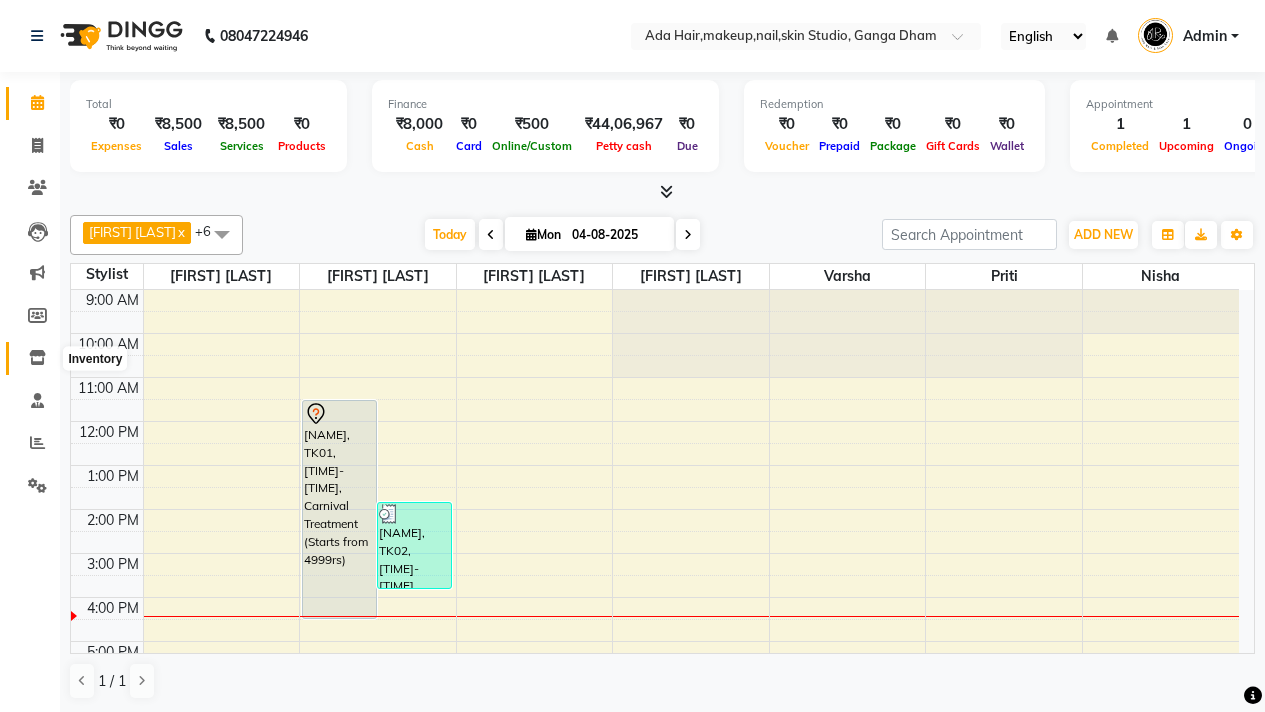 click 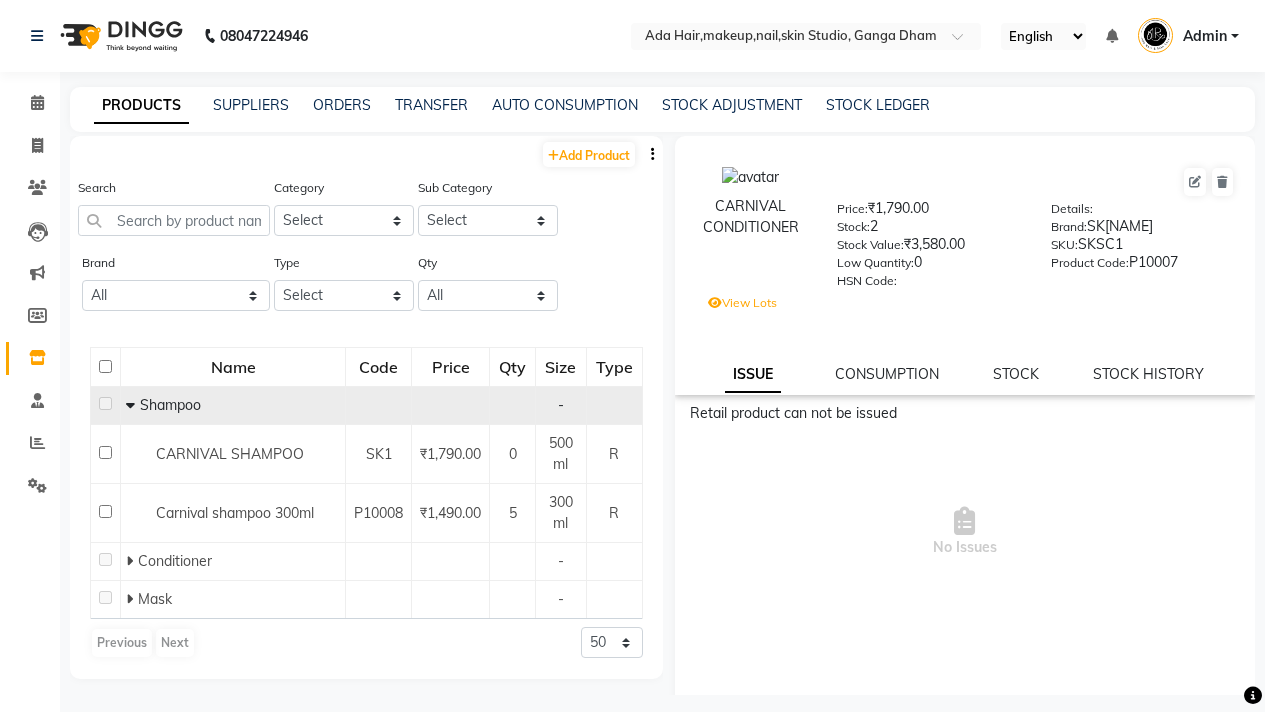 click 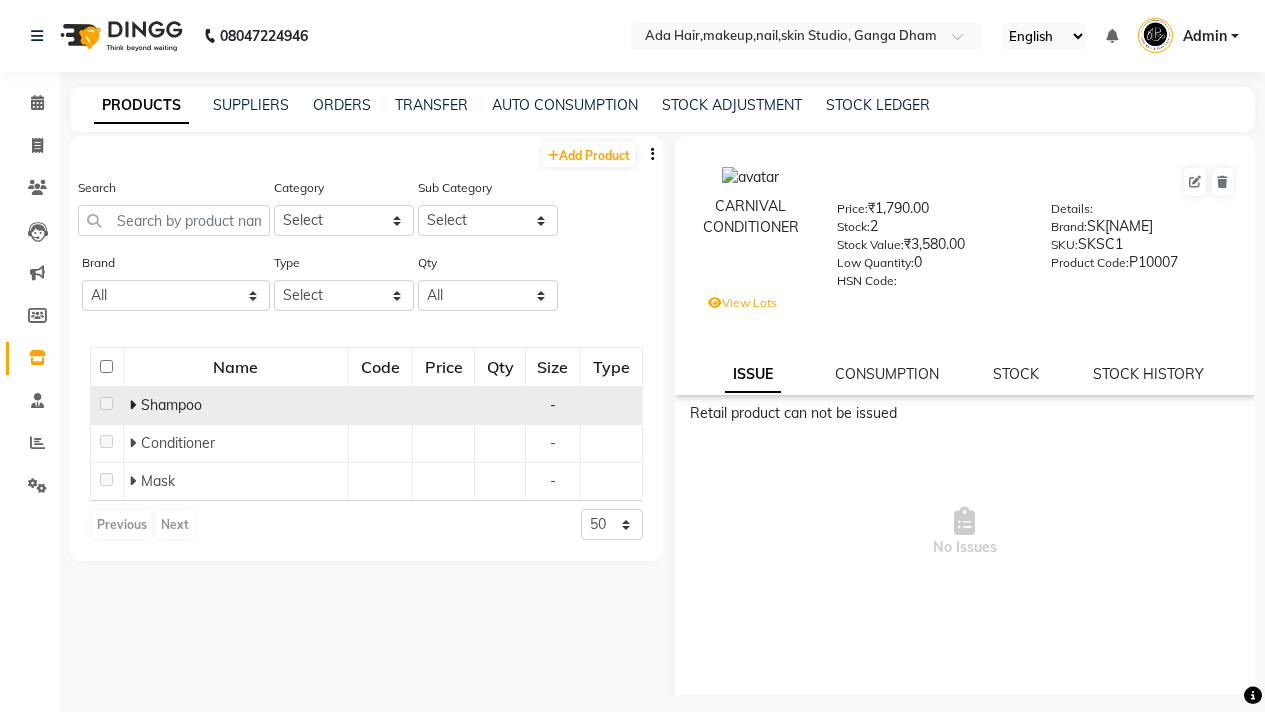 click 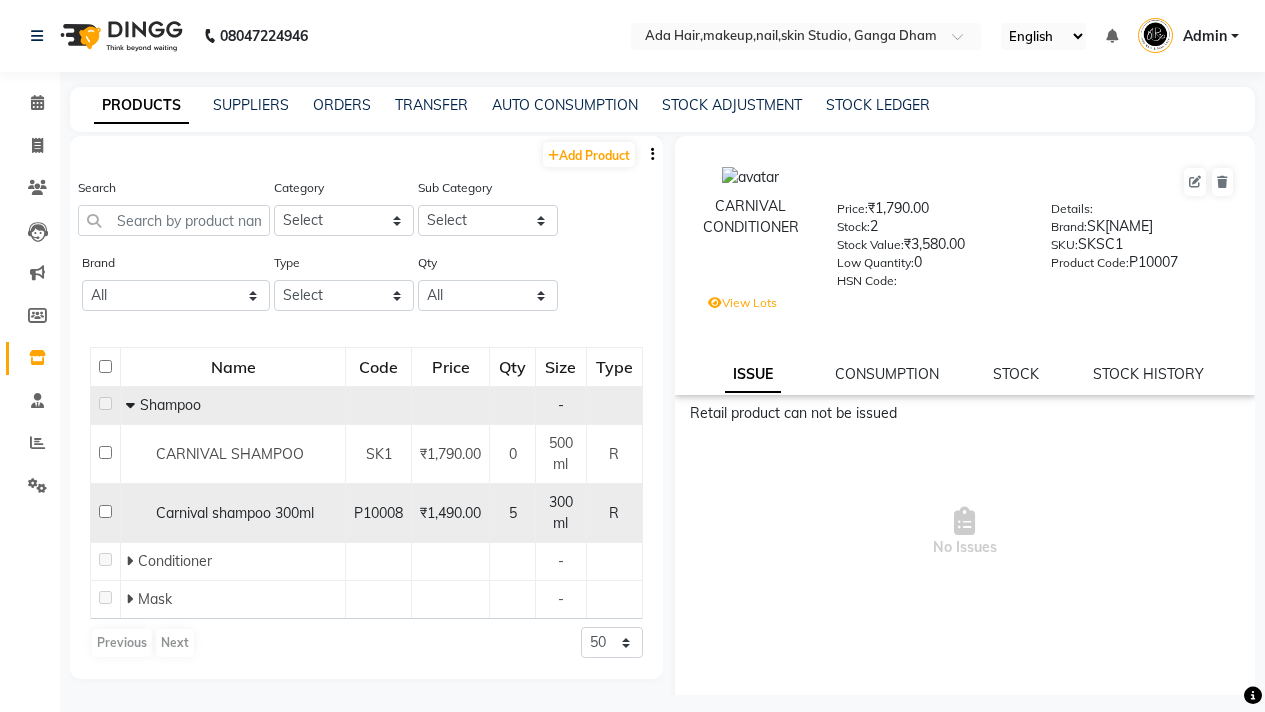 click on "Carnival shampoo 300ml" 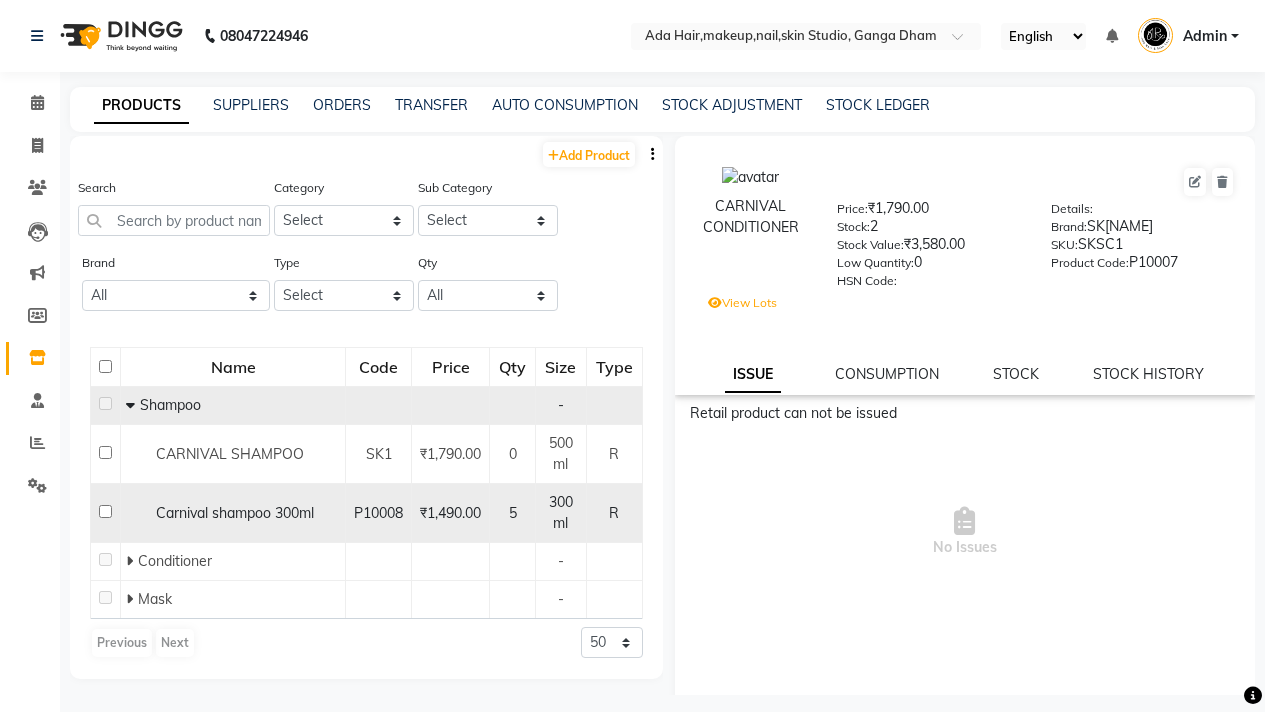 click on "Carnival shampoo 300ml" 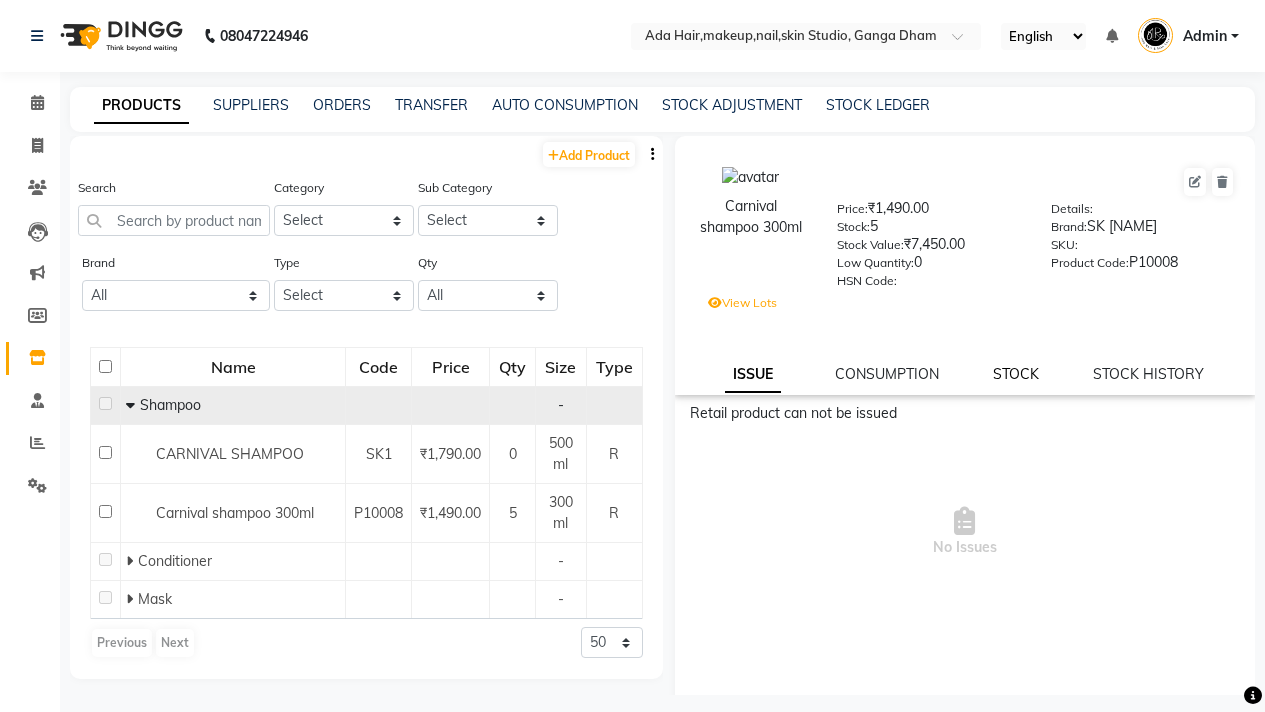 click on "STOCK" 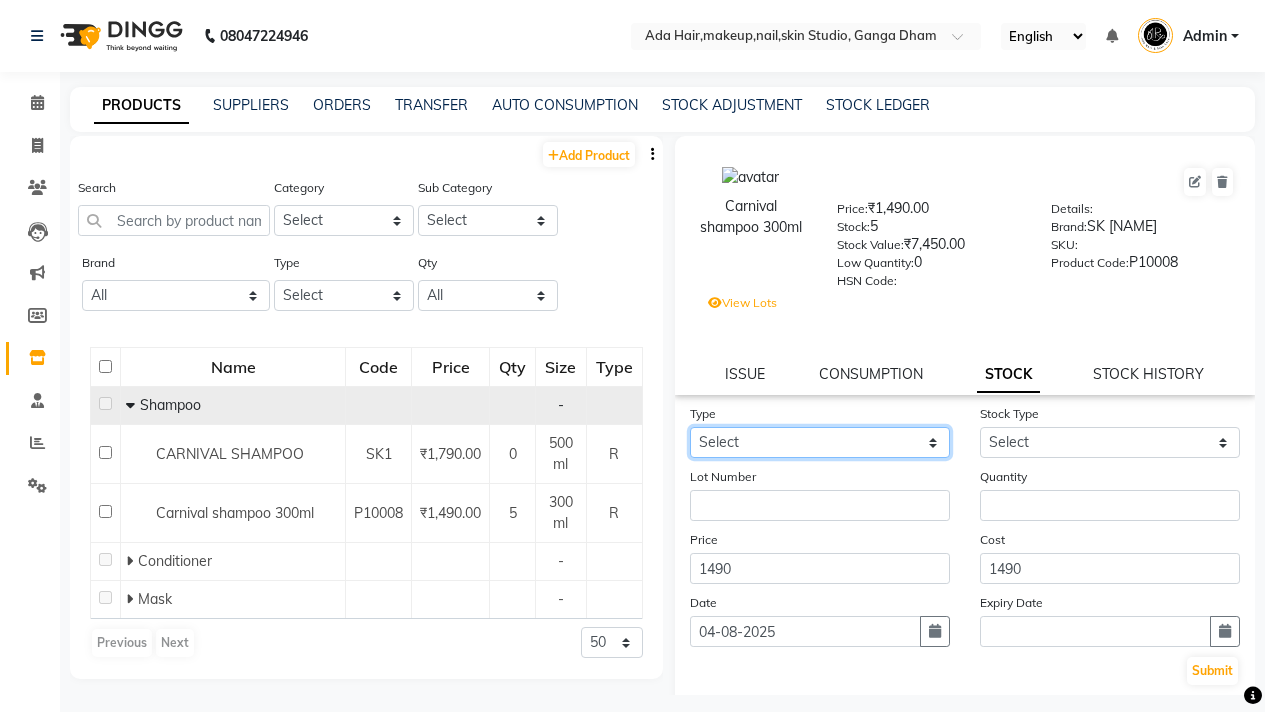 click on "Select In Out" 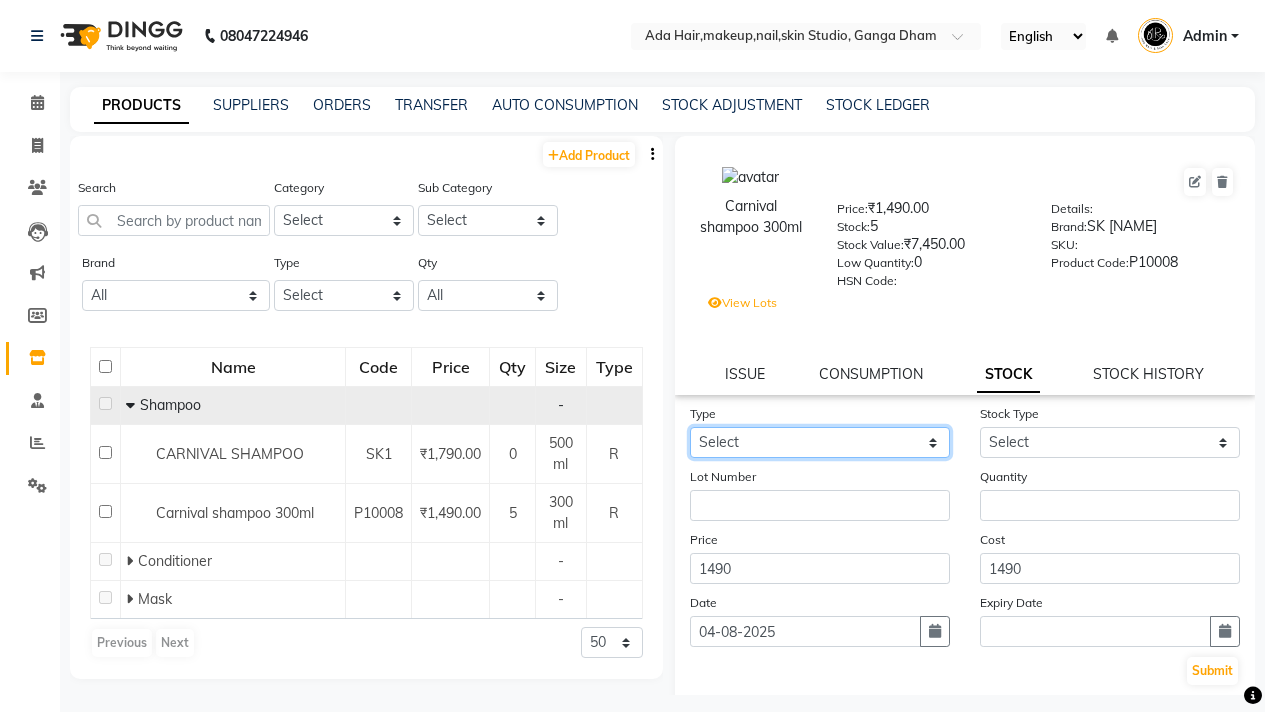 select on "out" 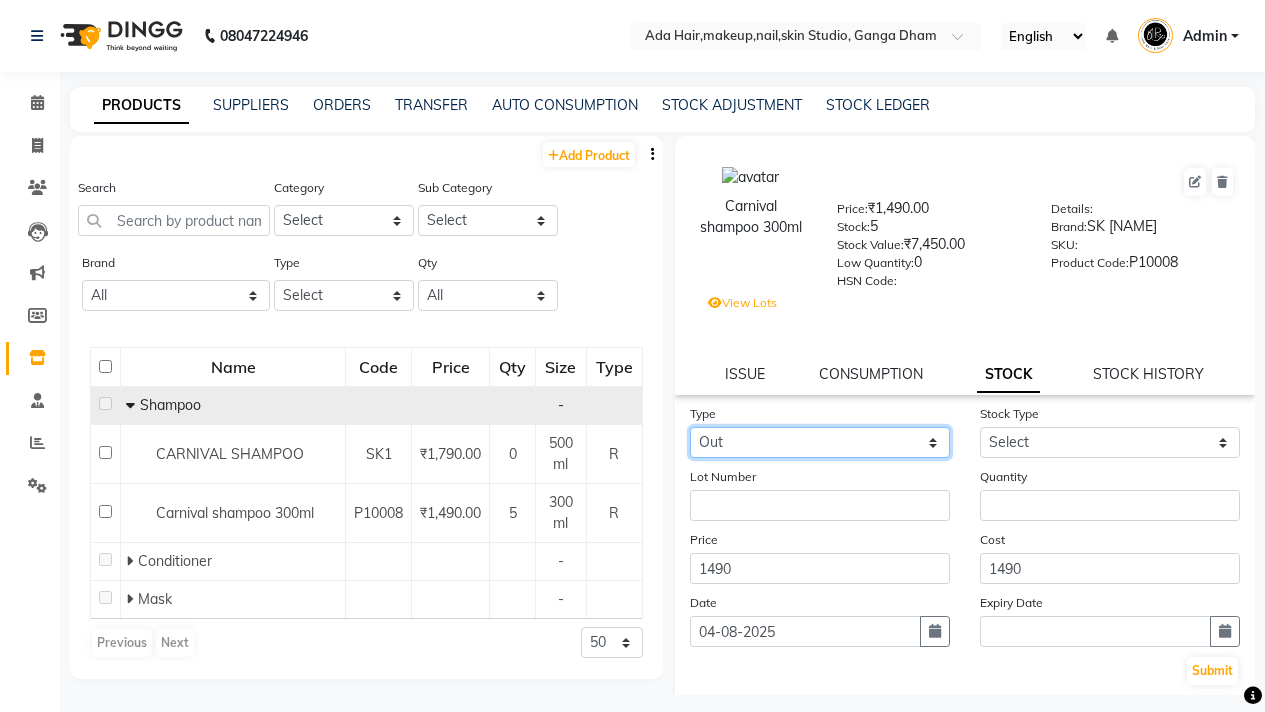 select 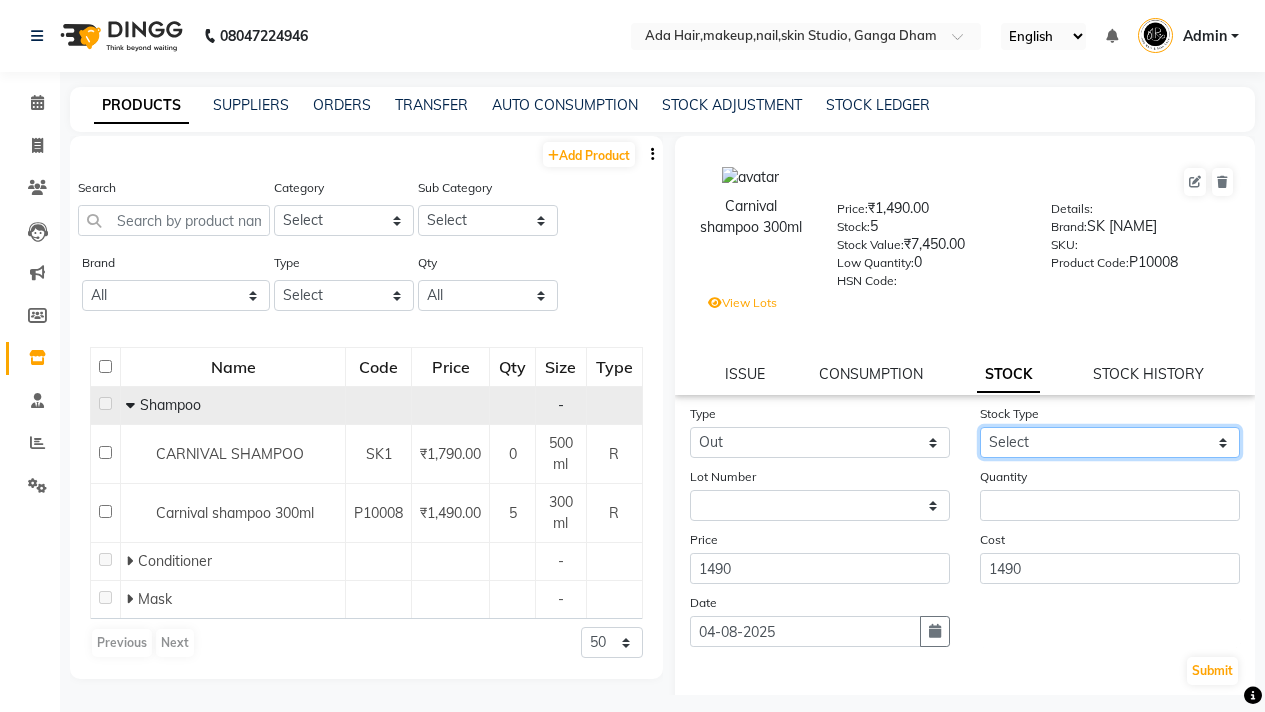 click on "Select Internal Use Damaged Expired Adjustment Return Other" 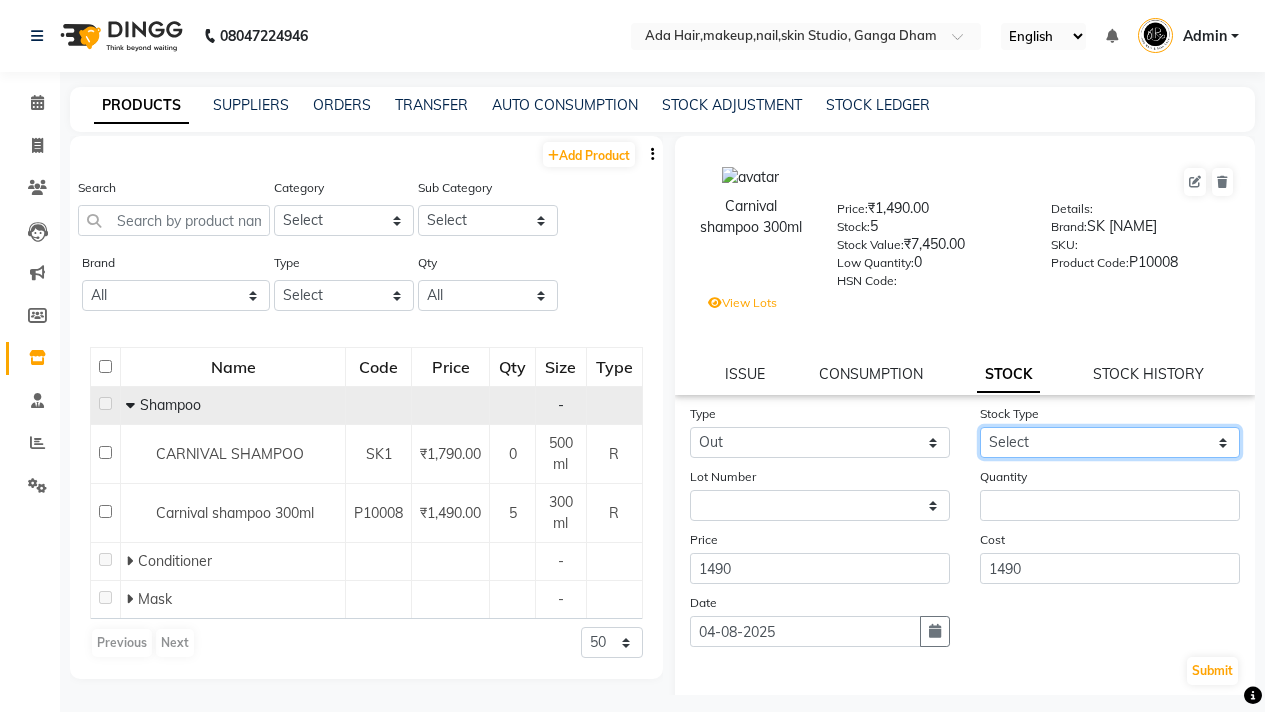 select on "internal use" 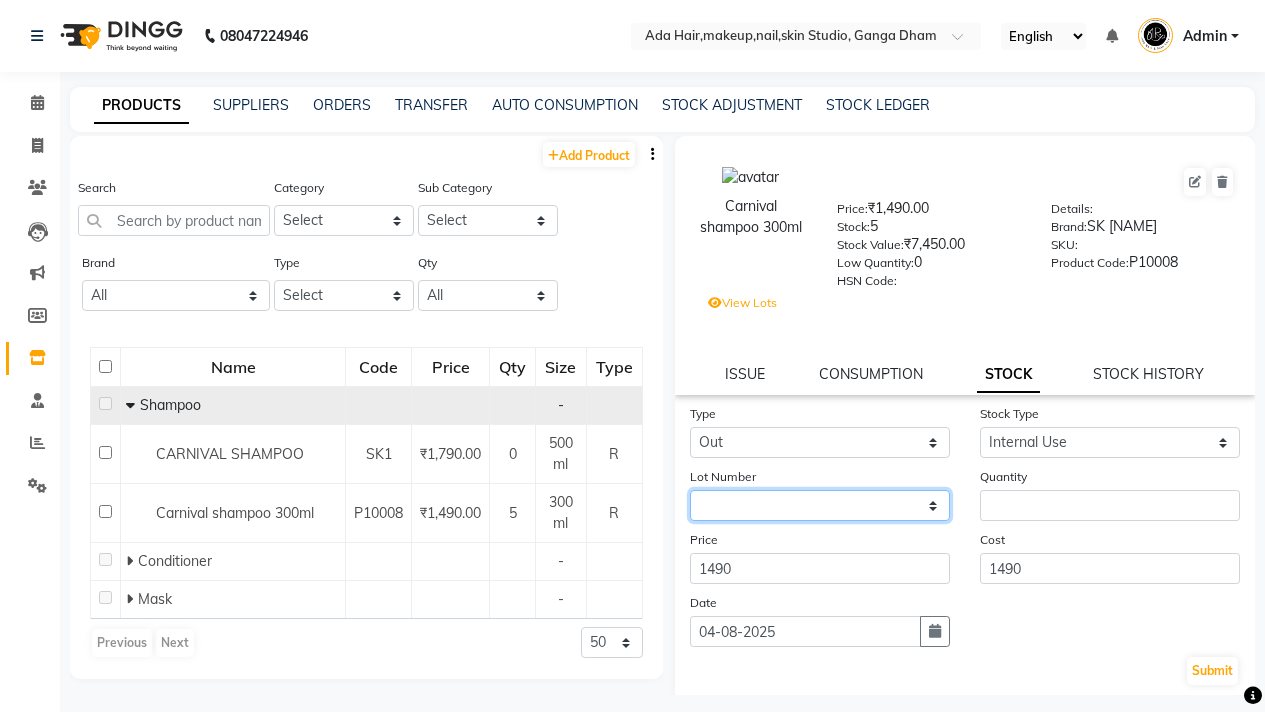 click on "None 1 /" 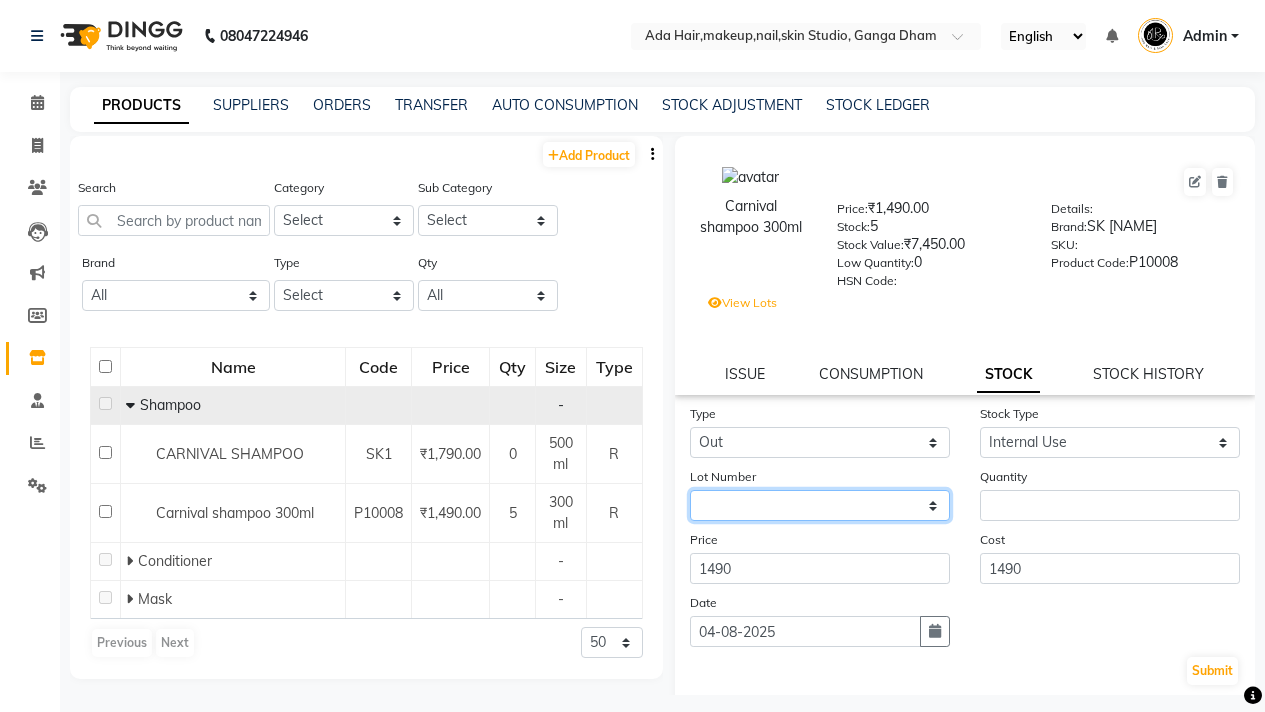 select on "null" 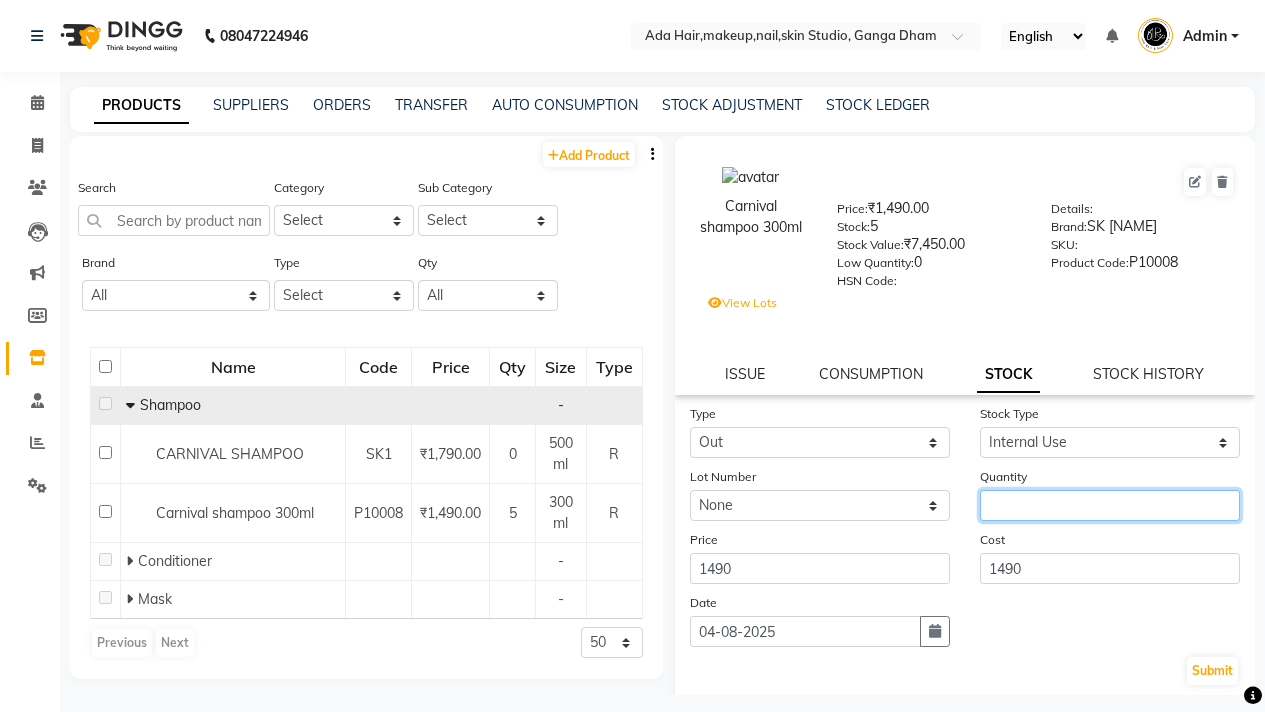 click 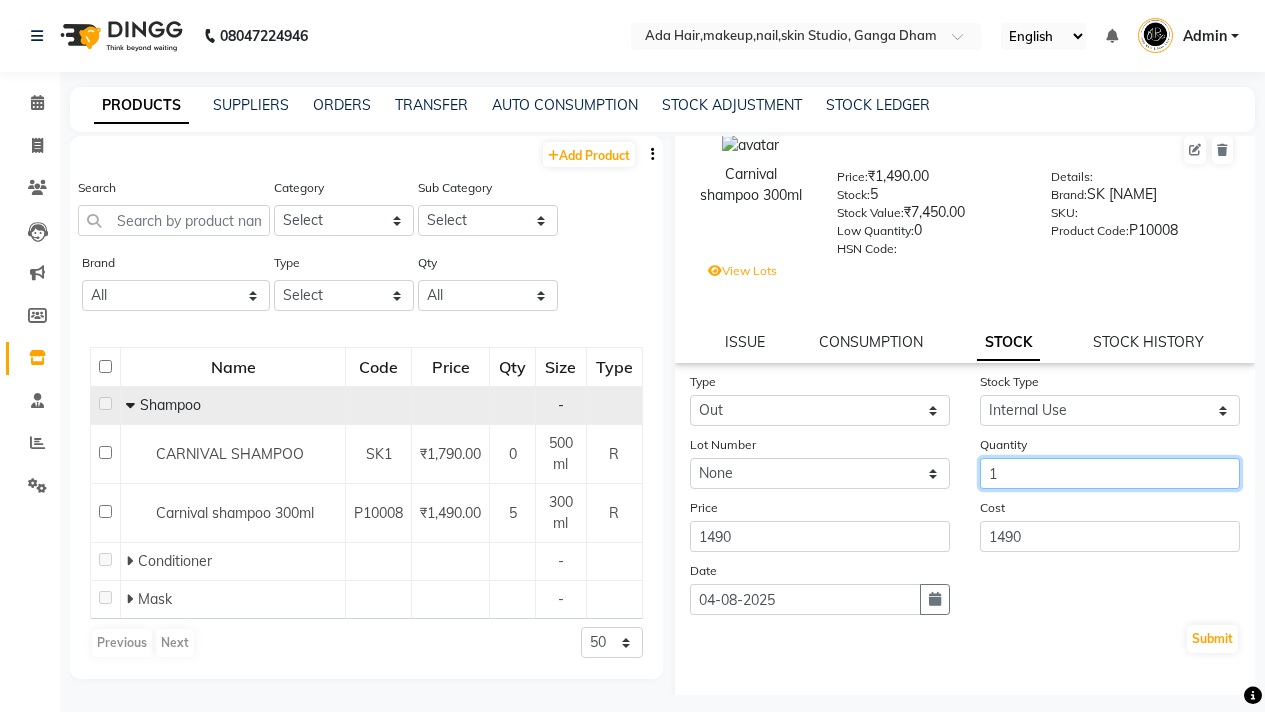 scroll, scrollTop: 108, scrollLeft: 0, axis: vertical 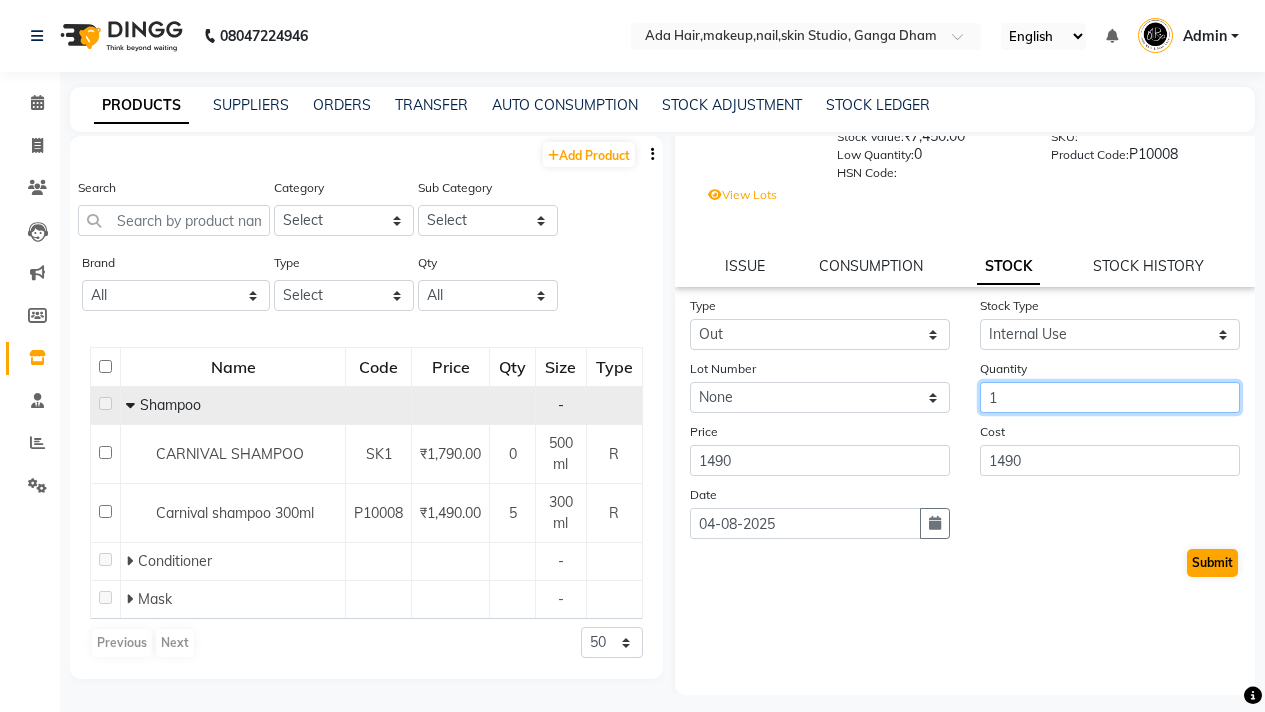 type on "1" 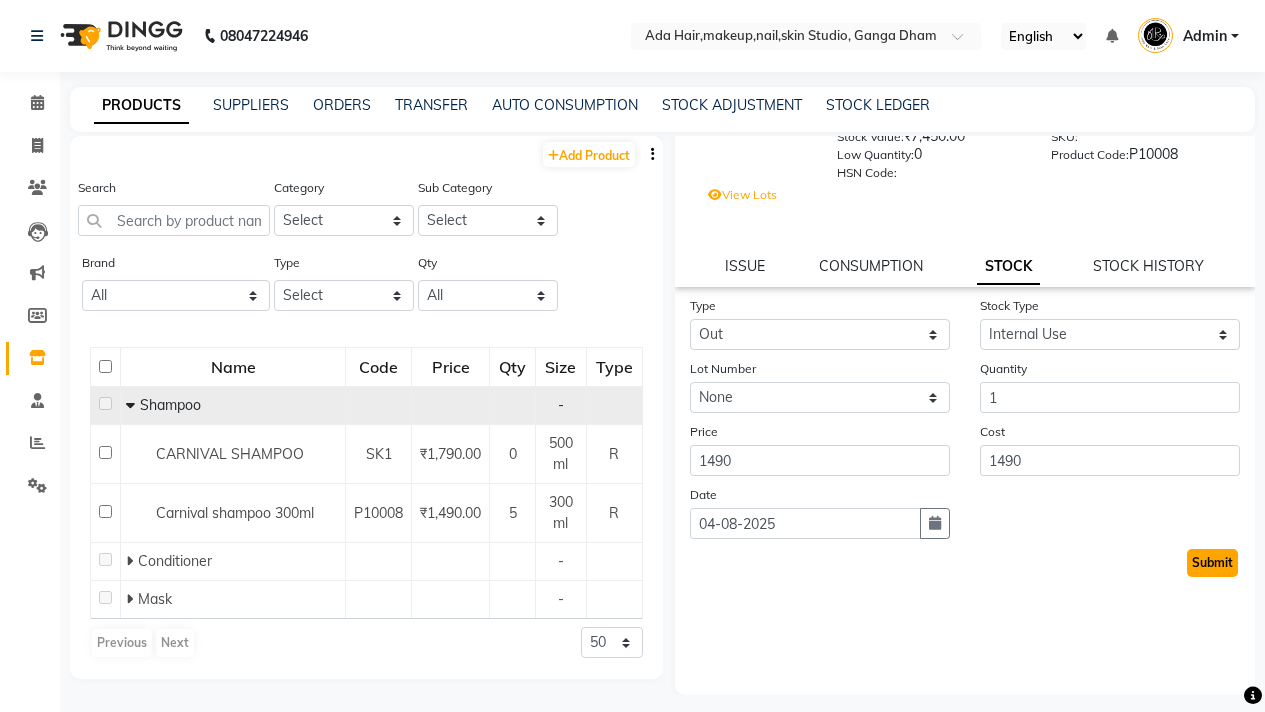 click on "Submit" 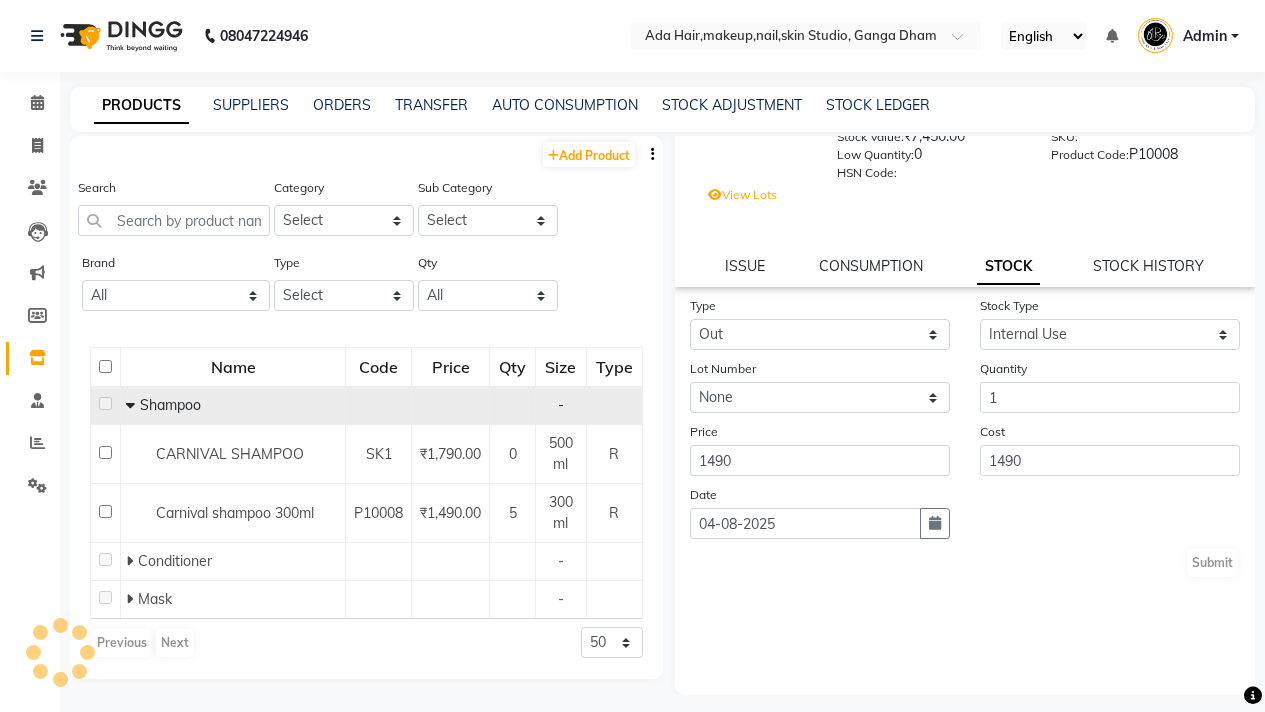 scroll, scrollTop: 0, scrollLeft: 0, axis: both 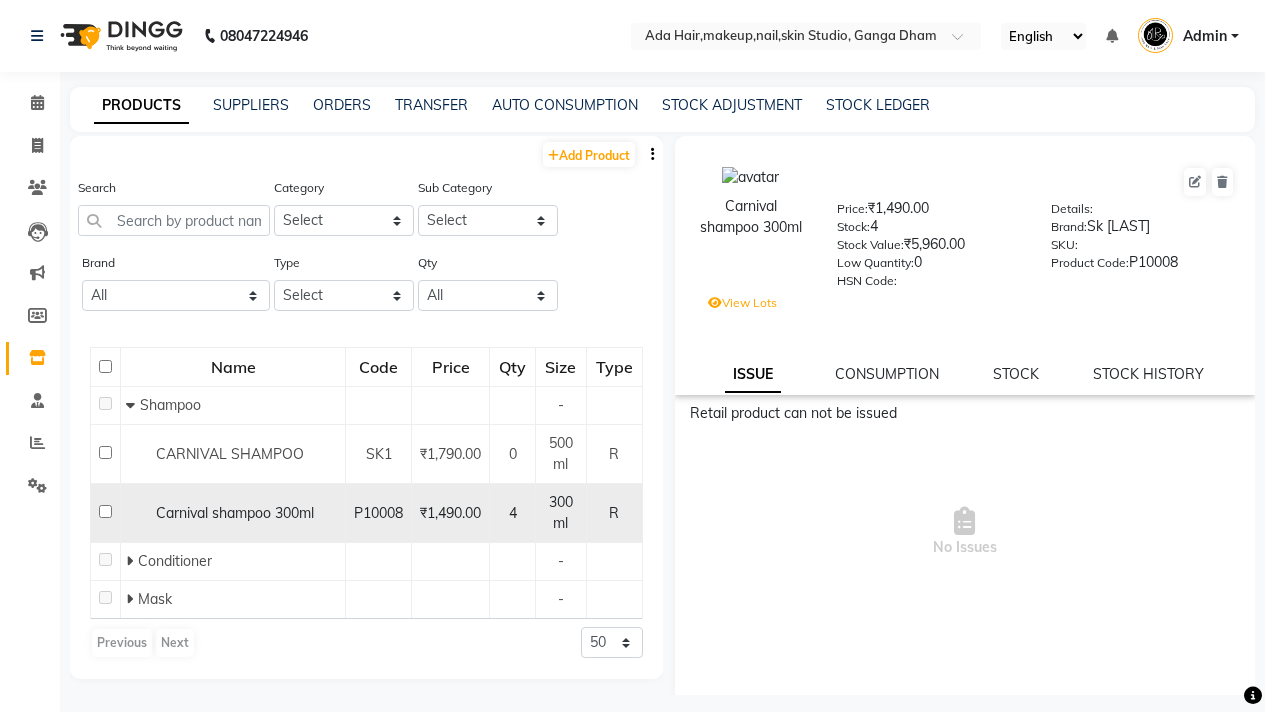 click on "P10008" 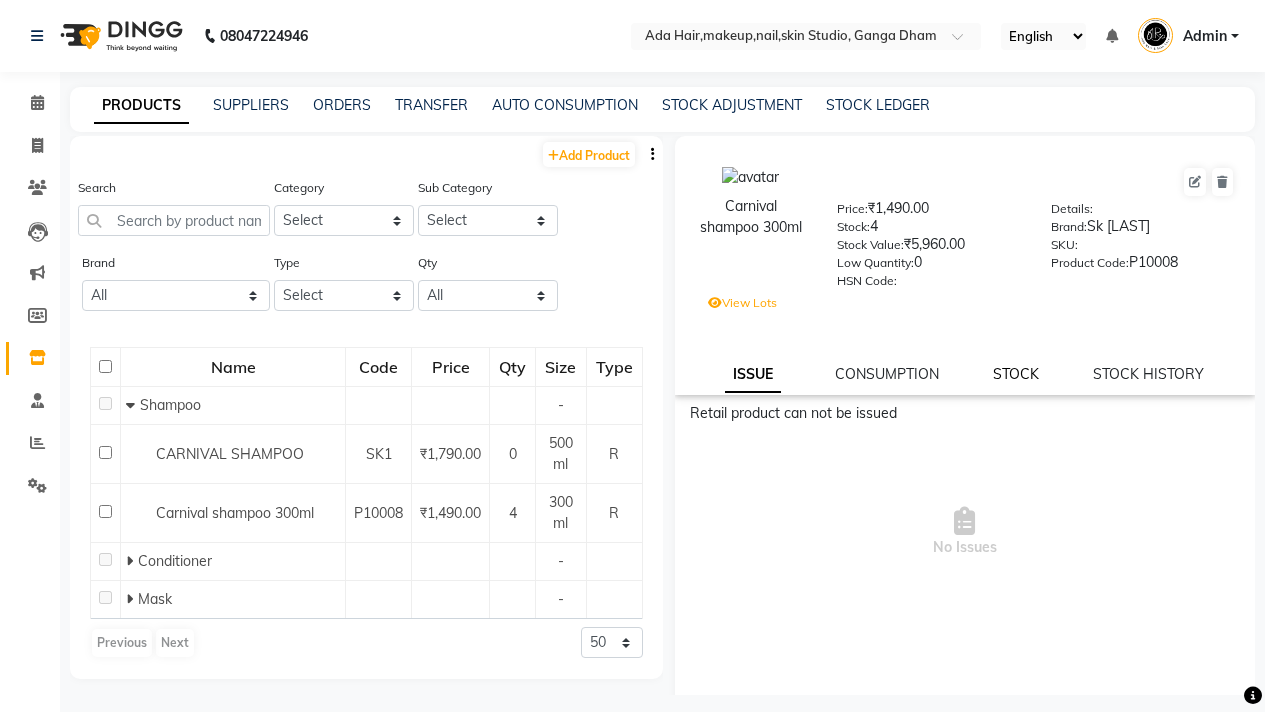 click on "STOCK" 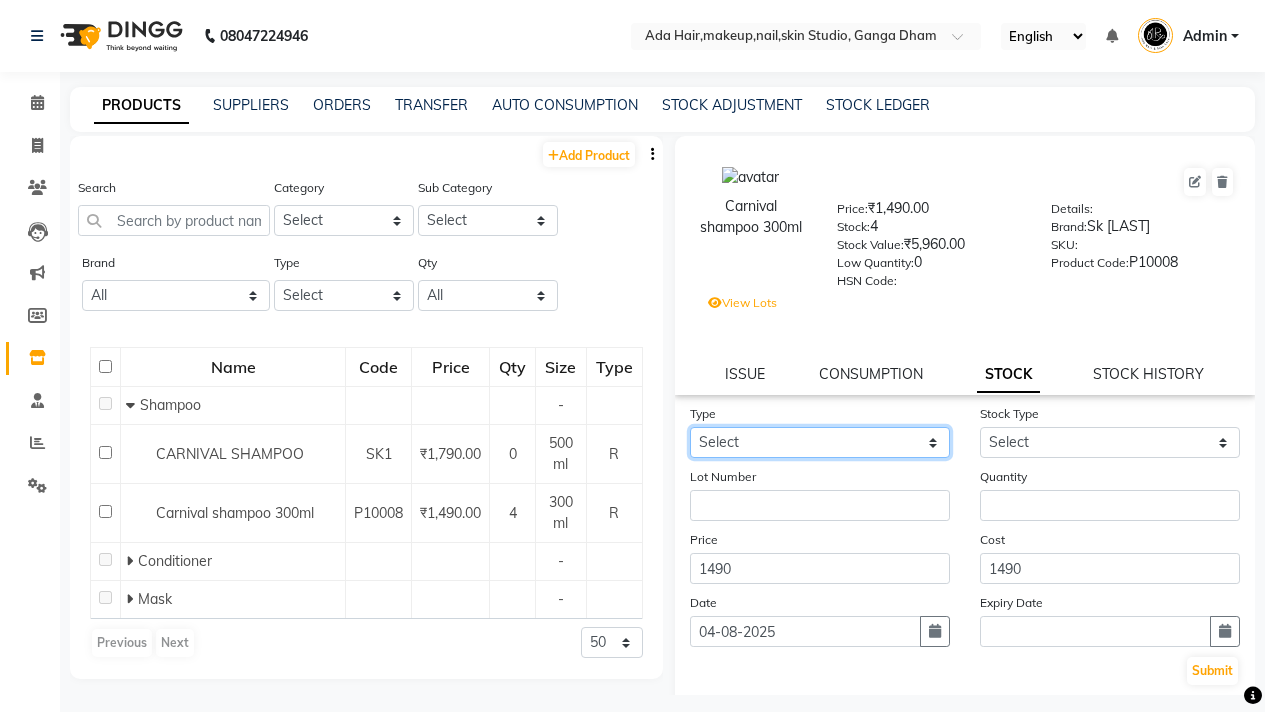 click on "Select In Out" 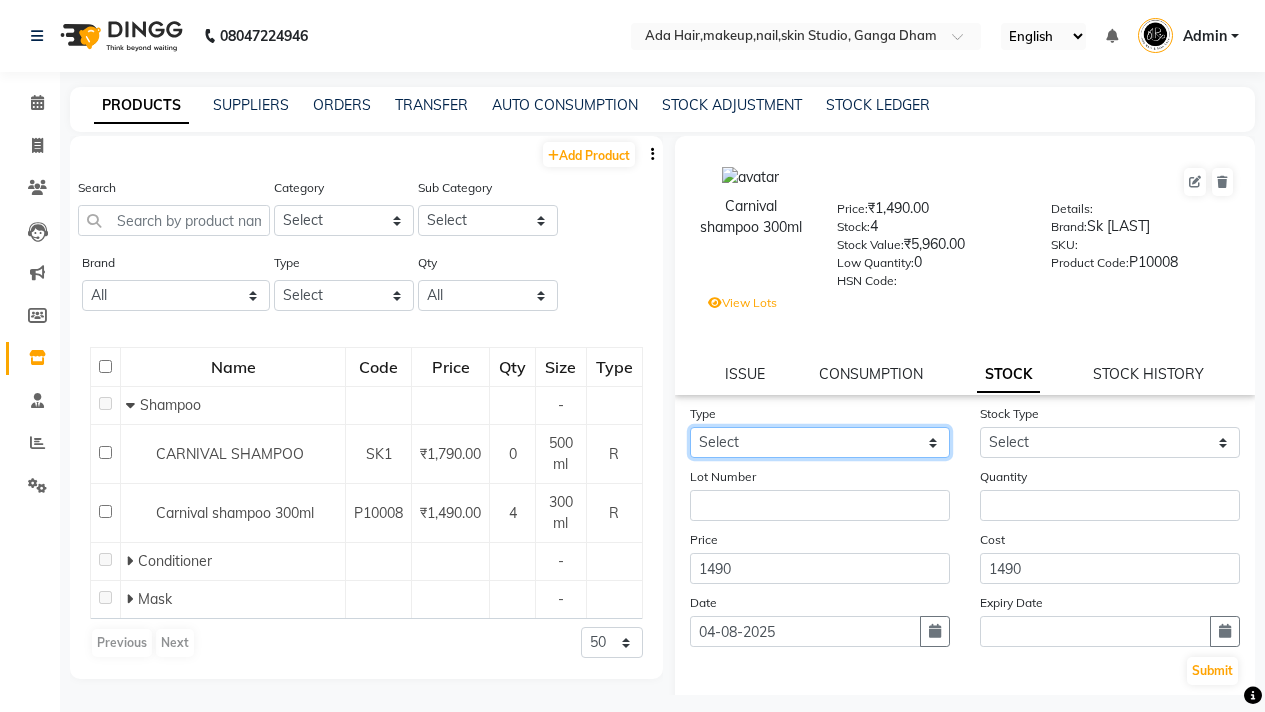 select on "in" 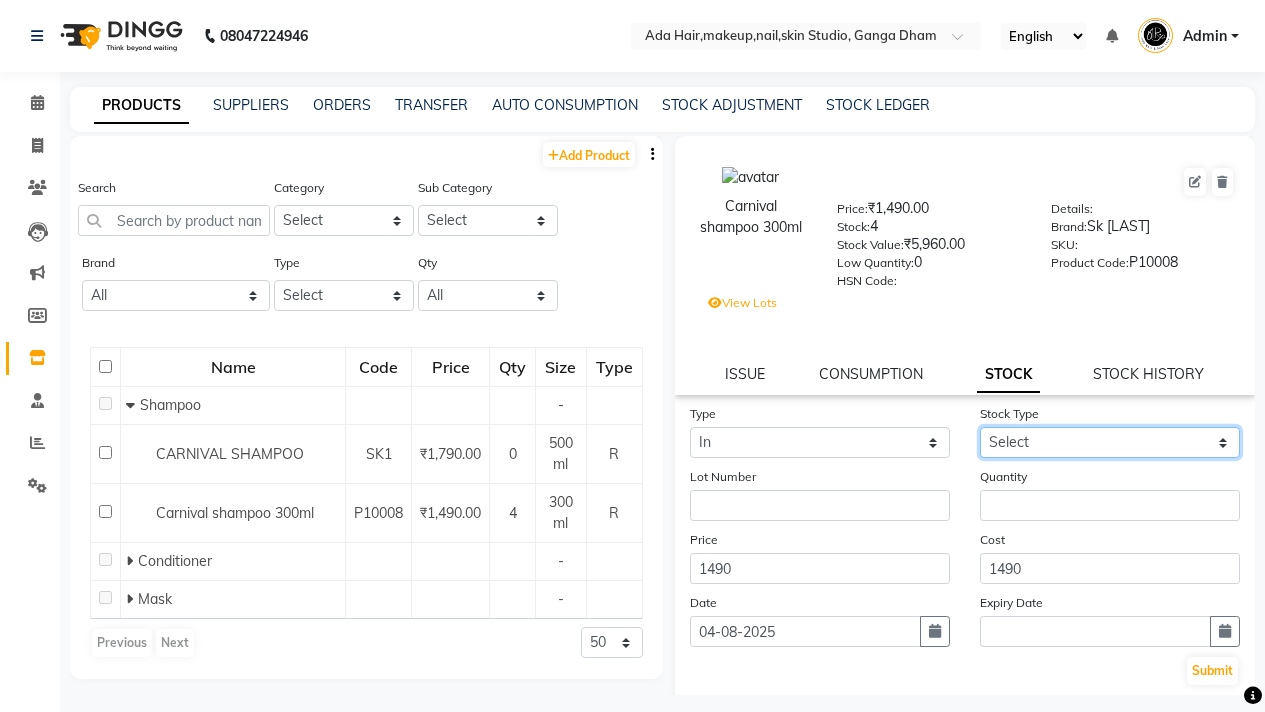 click on "Select New Stock Adjustment Return Other" 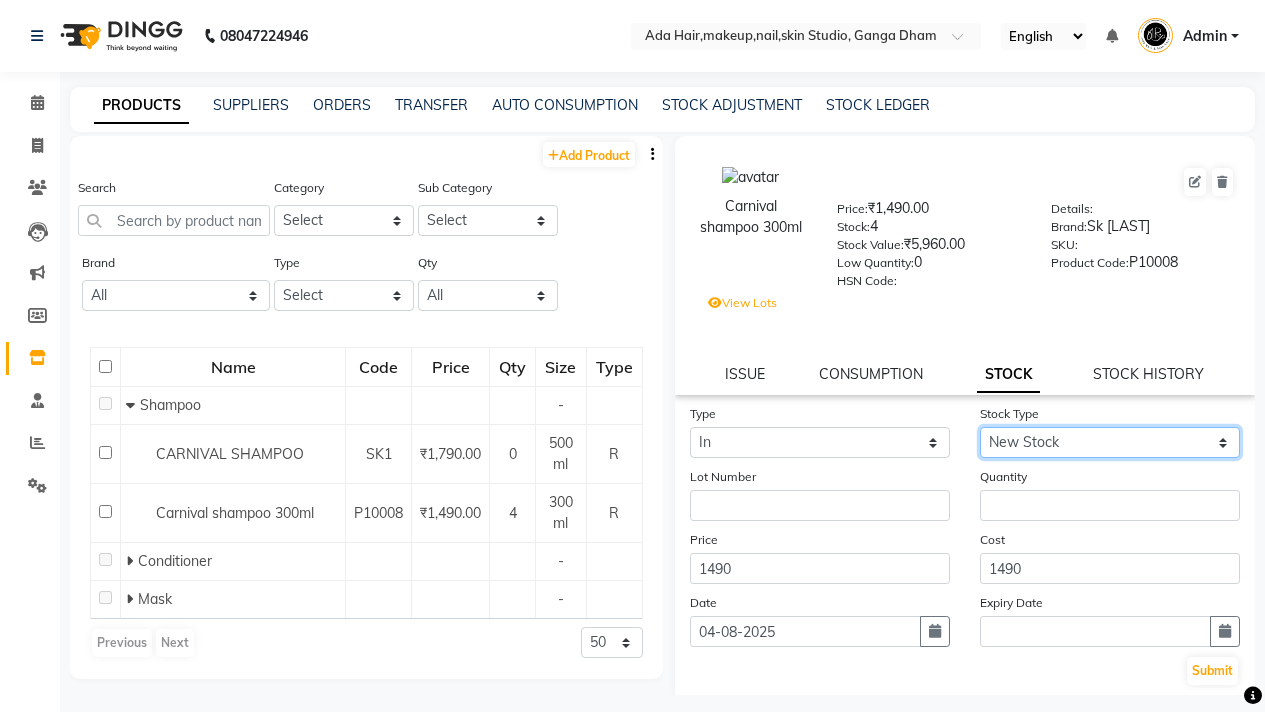 click on "Select New Stock Adjustment Return Other" 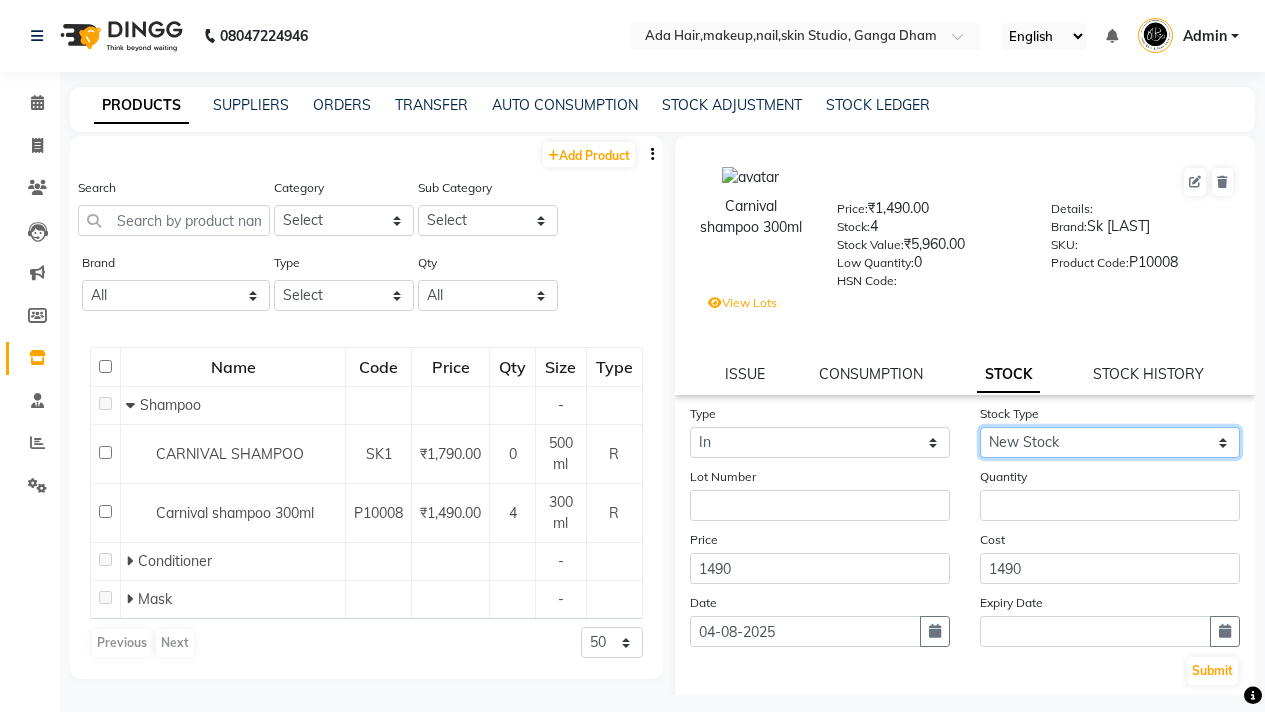 select on "adjustment" 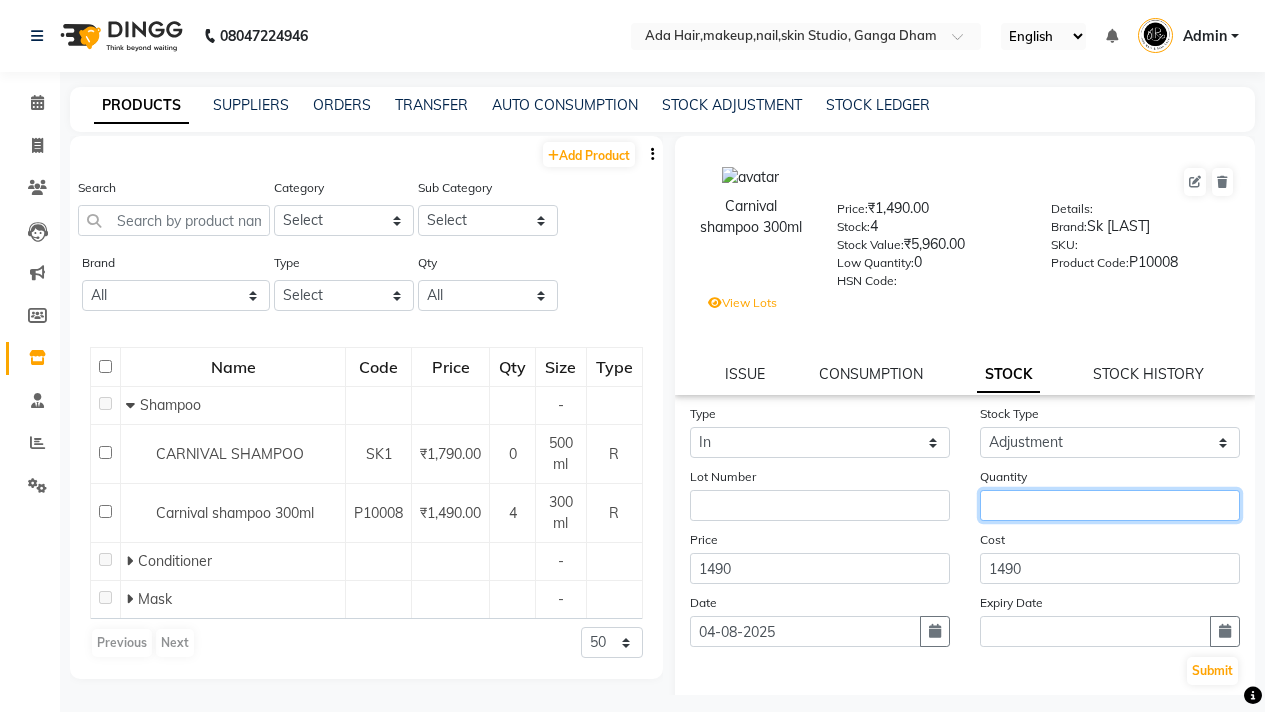 click 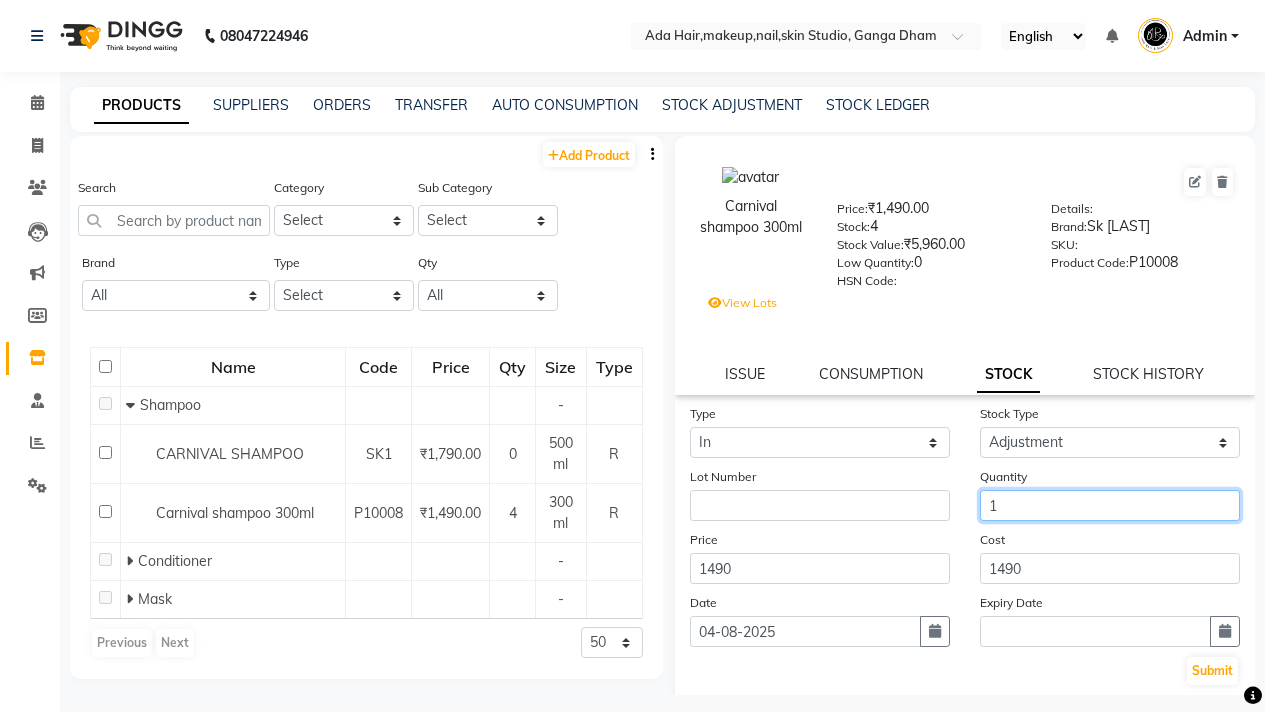scroll, scrollTop: 108, scrollLeft: 0, axis: vertical 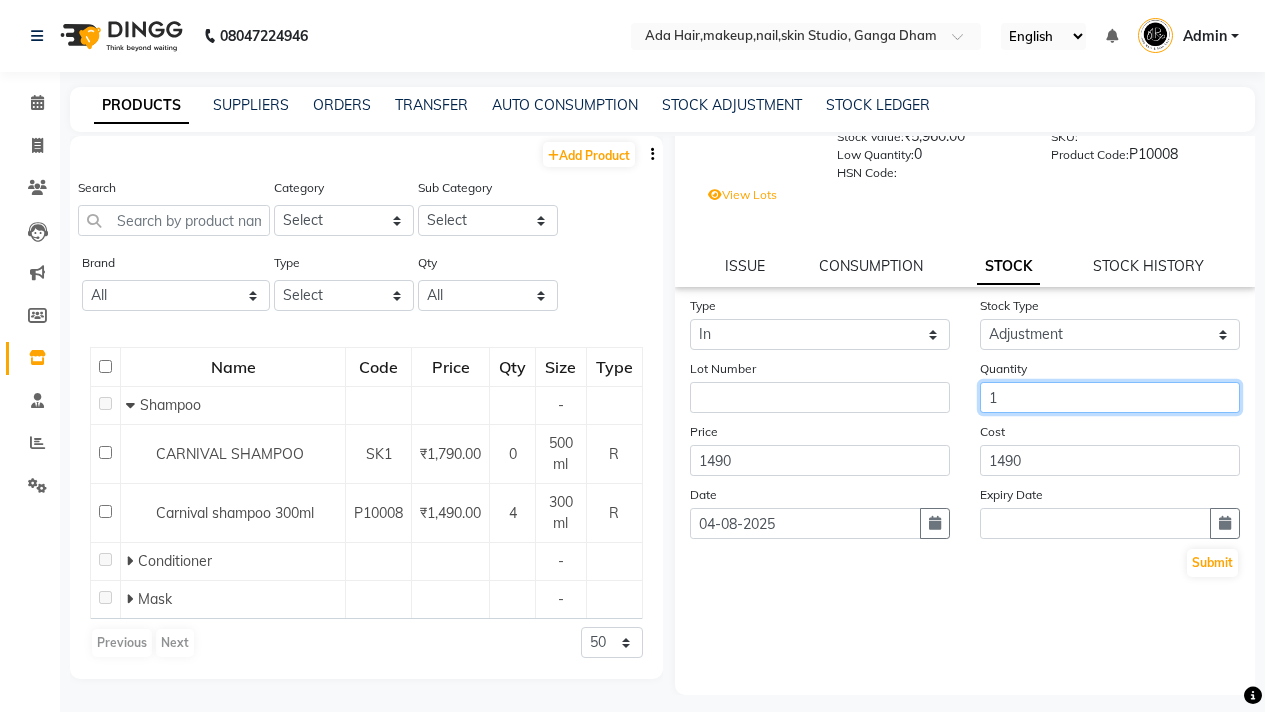 type on "1" 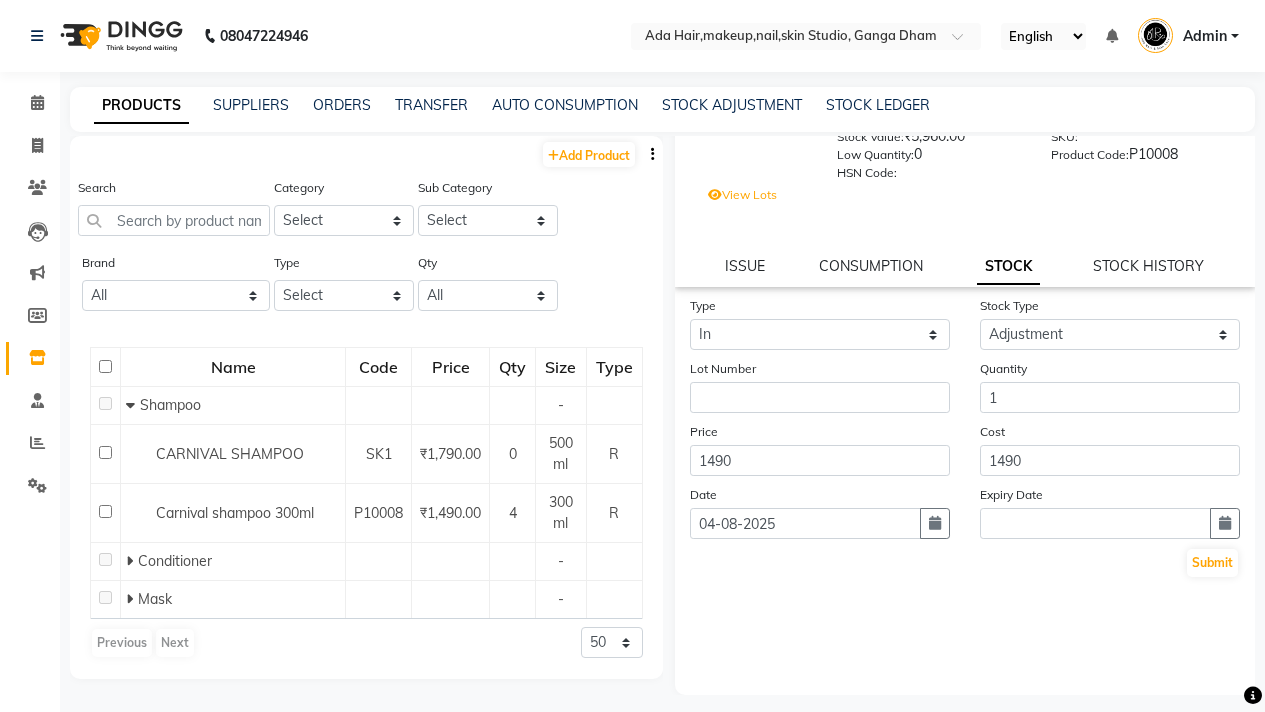 click on "Submit" 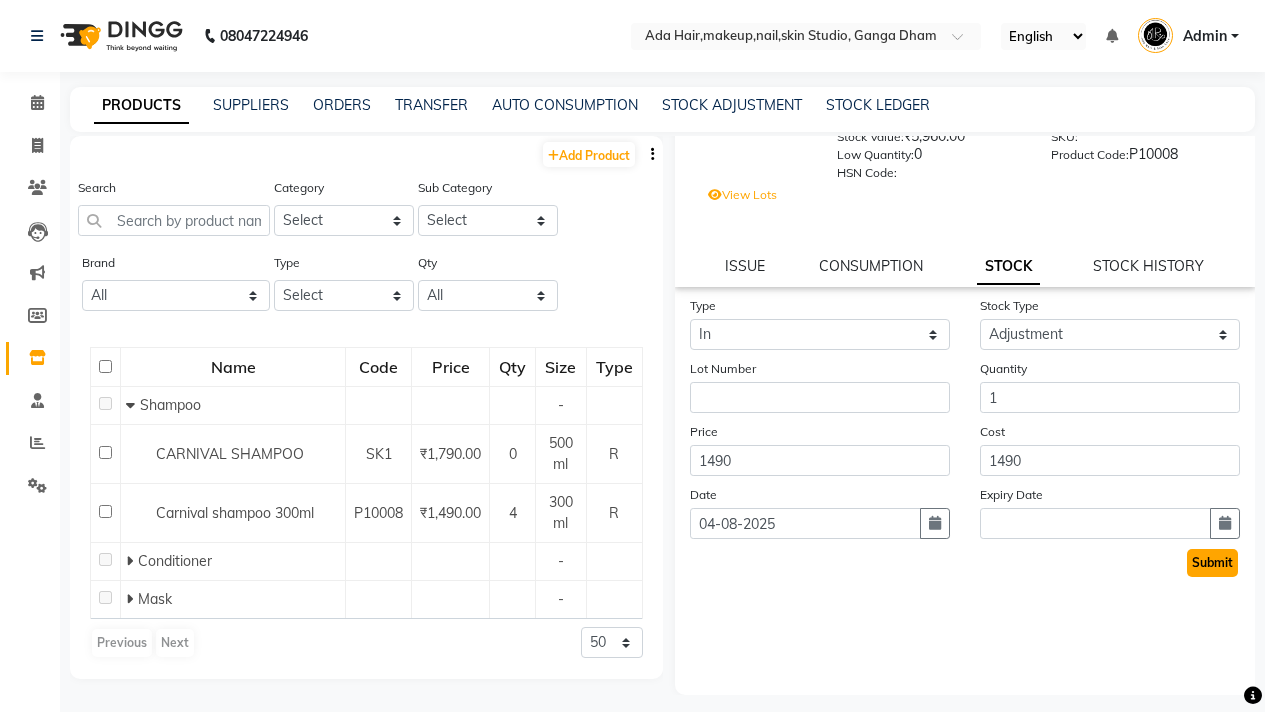 click on "Submit" 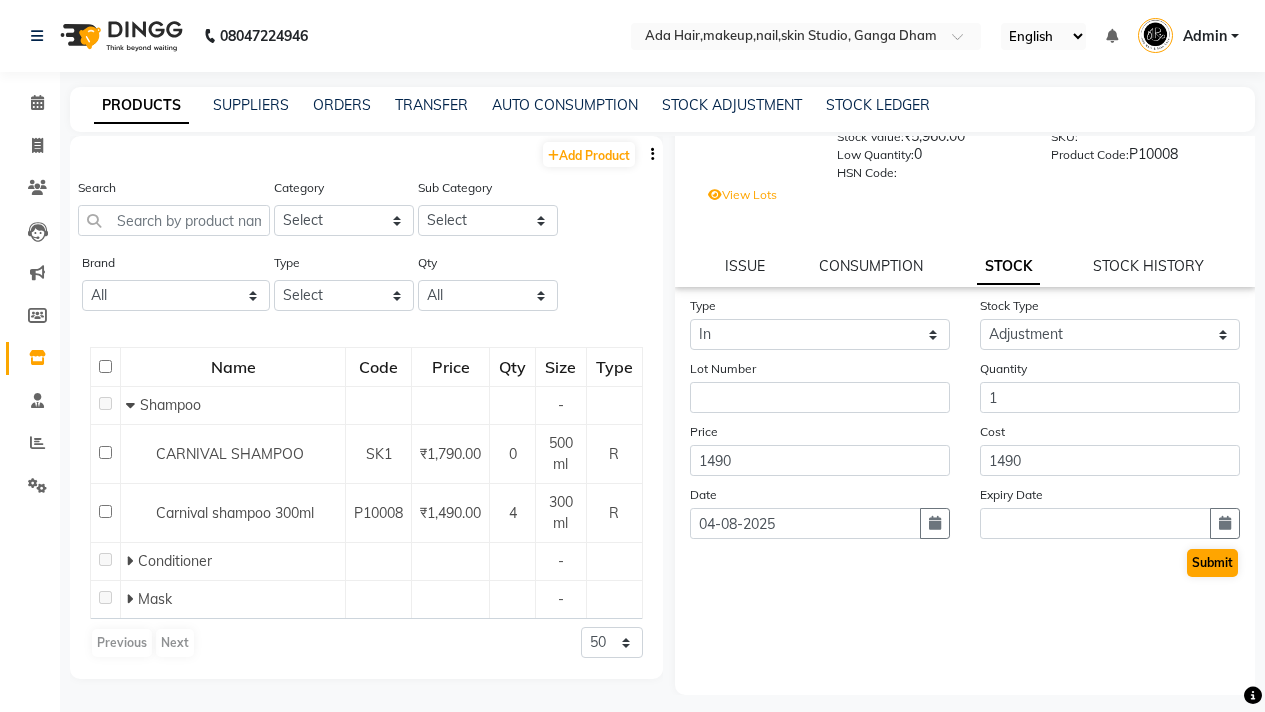 scroll, scrollTop: 0, scrollLeft: 0, axis: both 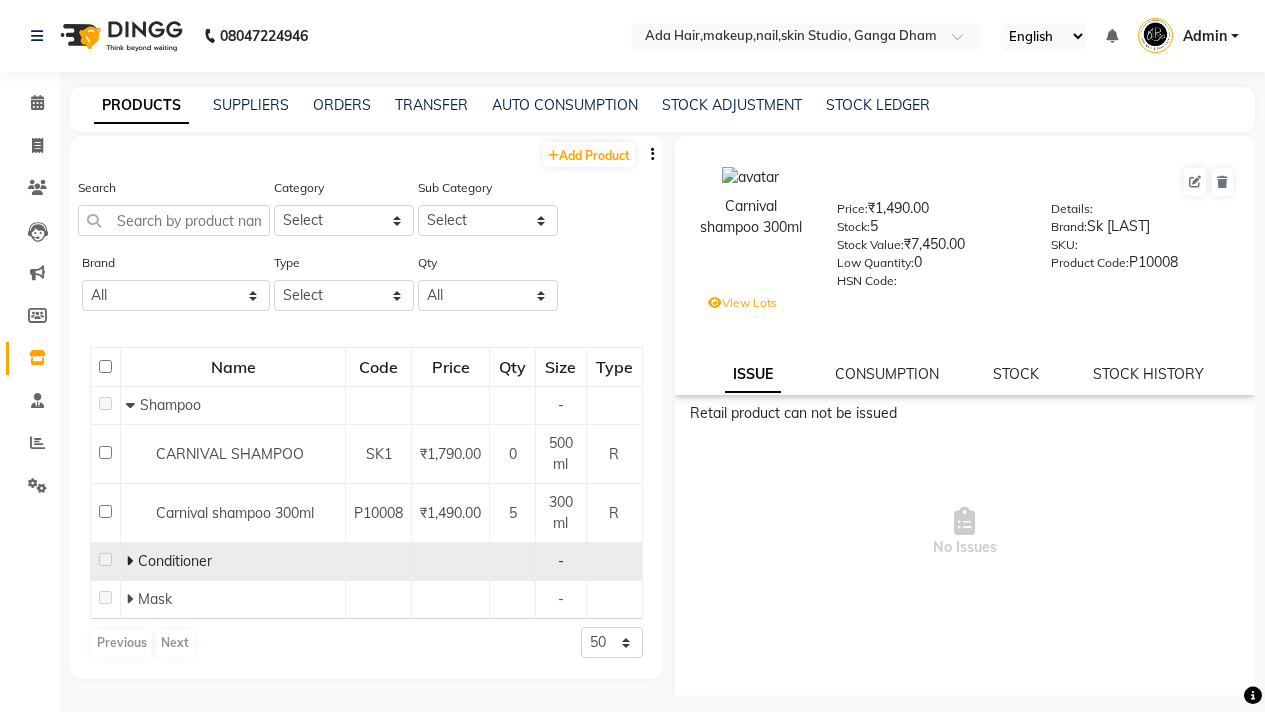click on "Conditioner" 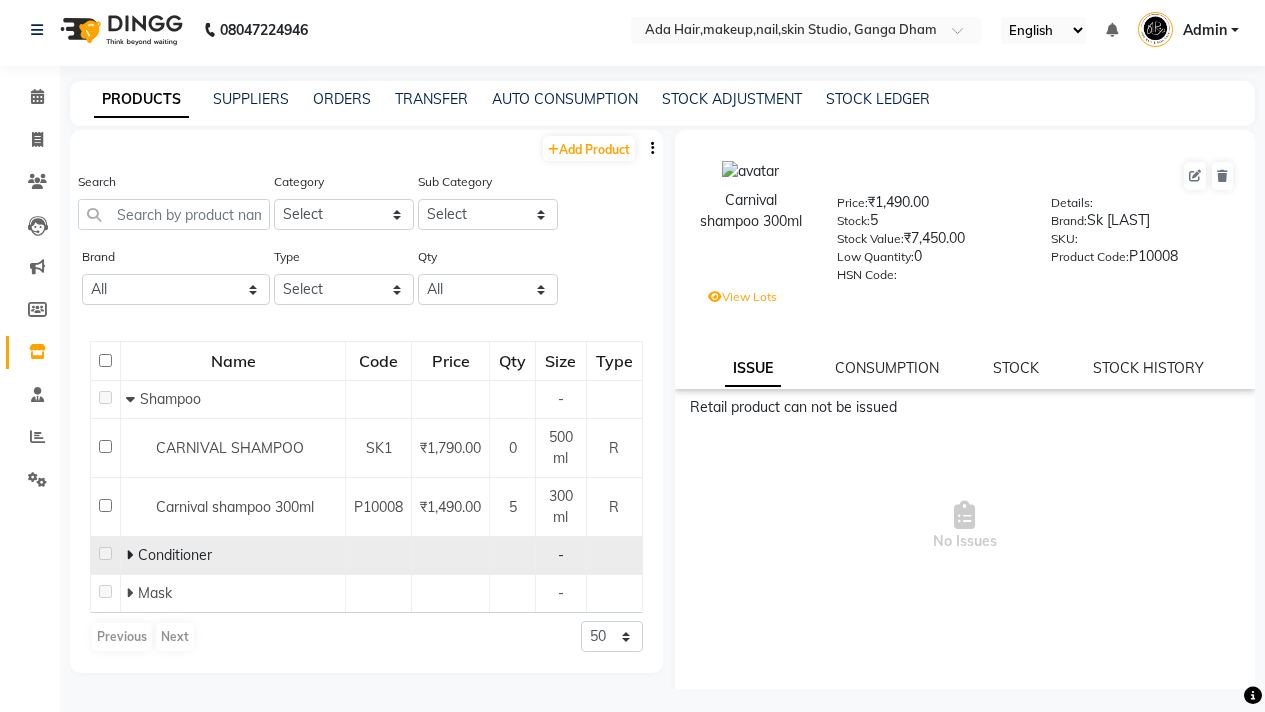 scroll, scrollTop: 13, scrollLeft: 0, axis: vertical 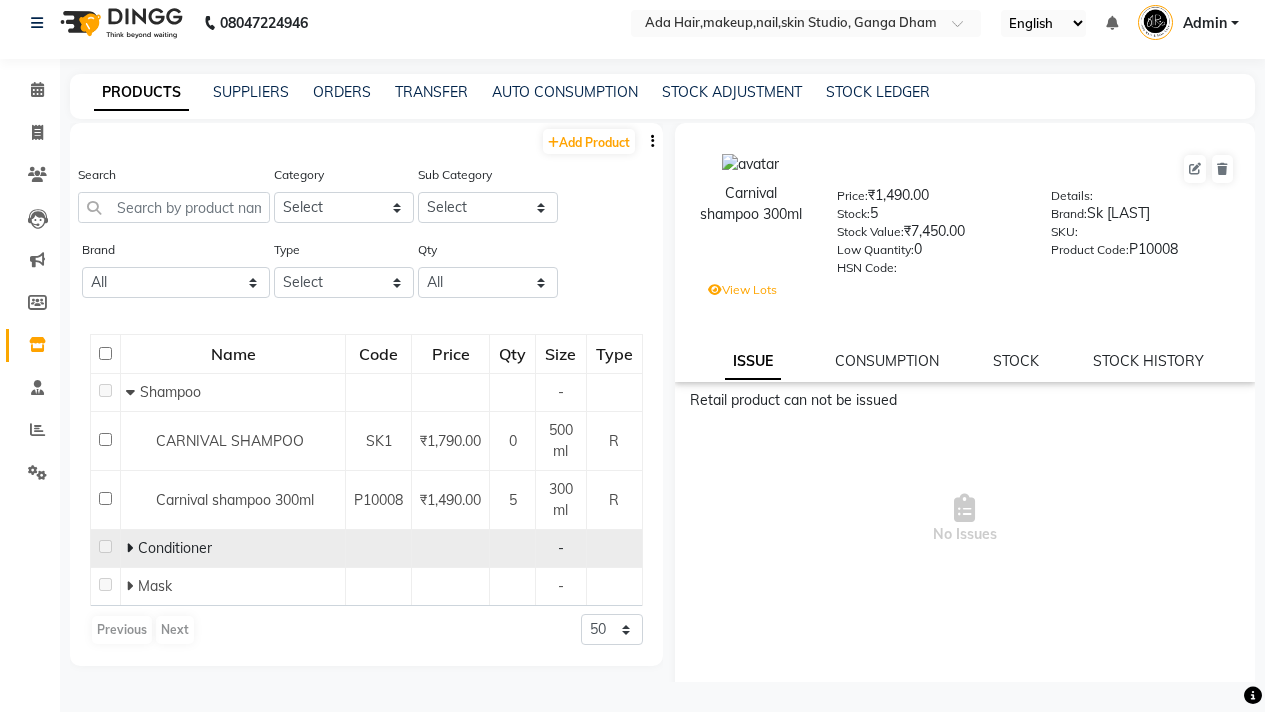 click 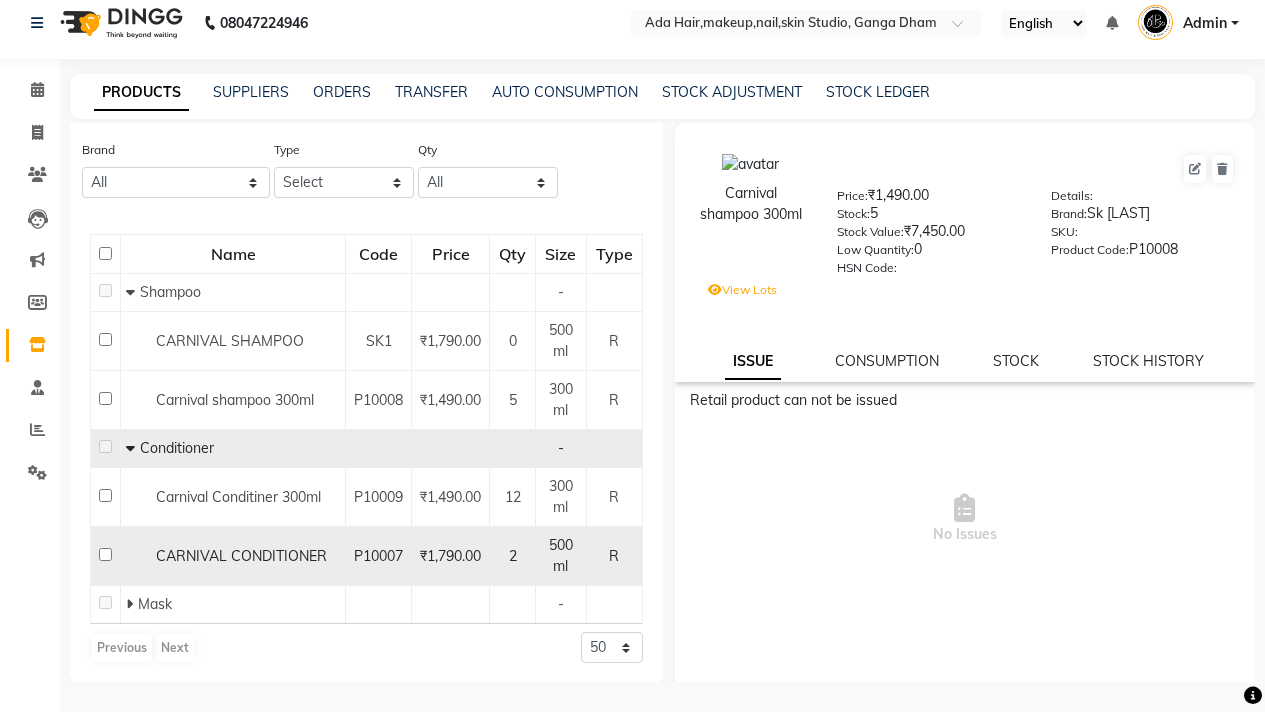 scroll, scrollTop: 102, scrollLeft: 0, axis: vertical 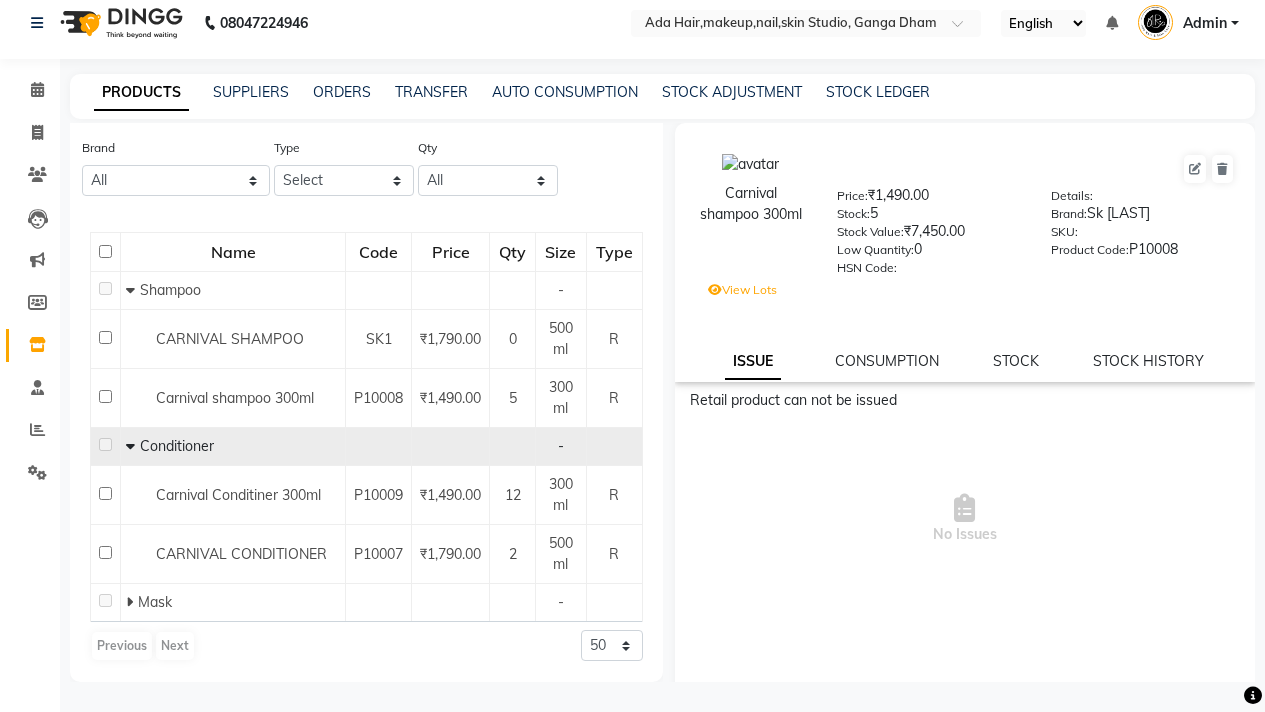 click 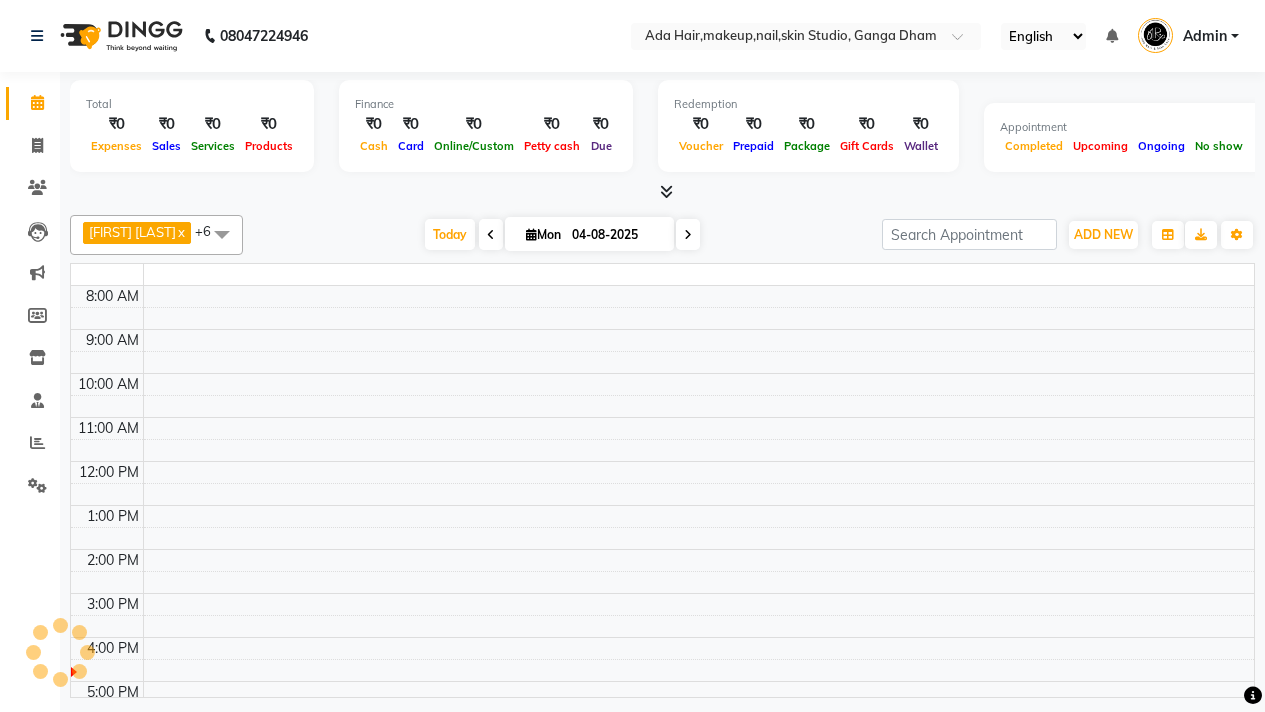 scroll, scrollTop: 0, scrollLeft: 0, axis: both 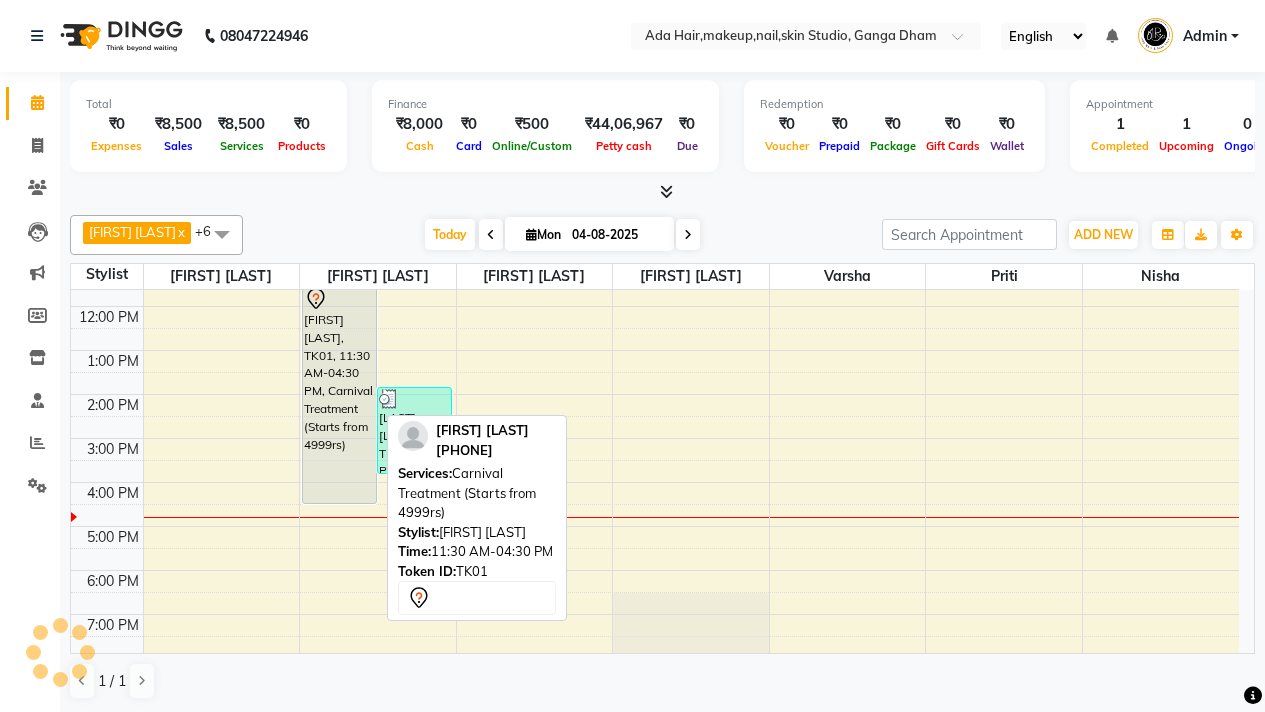 click on "[FIRST] [LAST], TK01, 11:30 AM-04:30 PM, Carnival Treatment (Starts from 4999rs)" at bounding box center [339, 394] 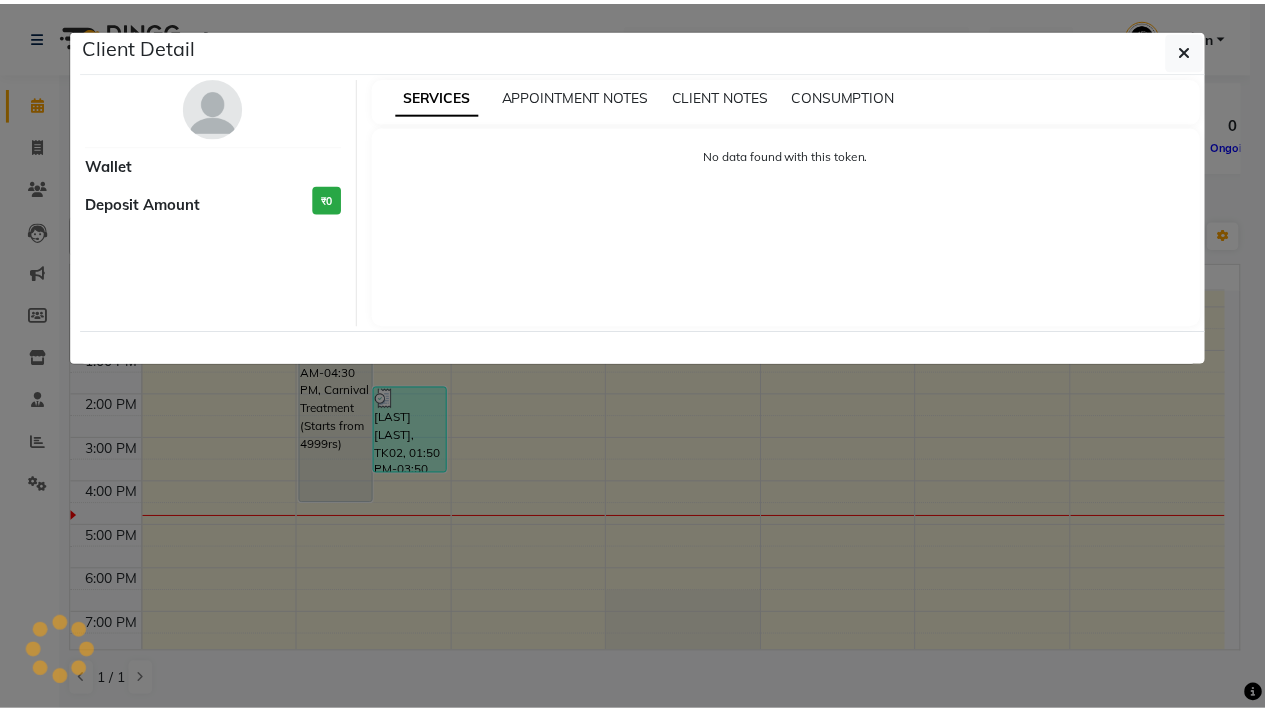 scroll, scrollTop: 0, scrollLeft: 0, axis: both 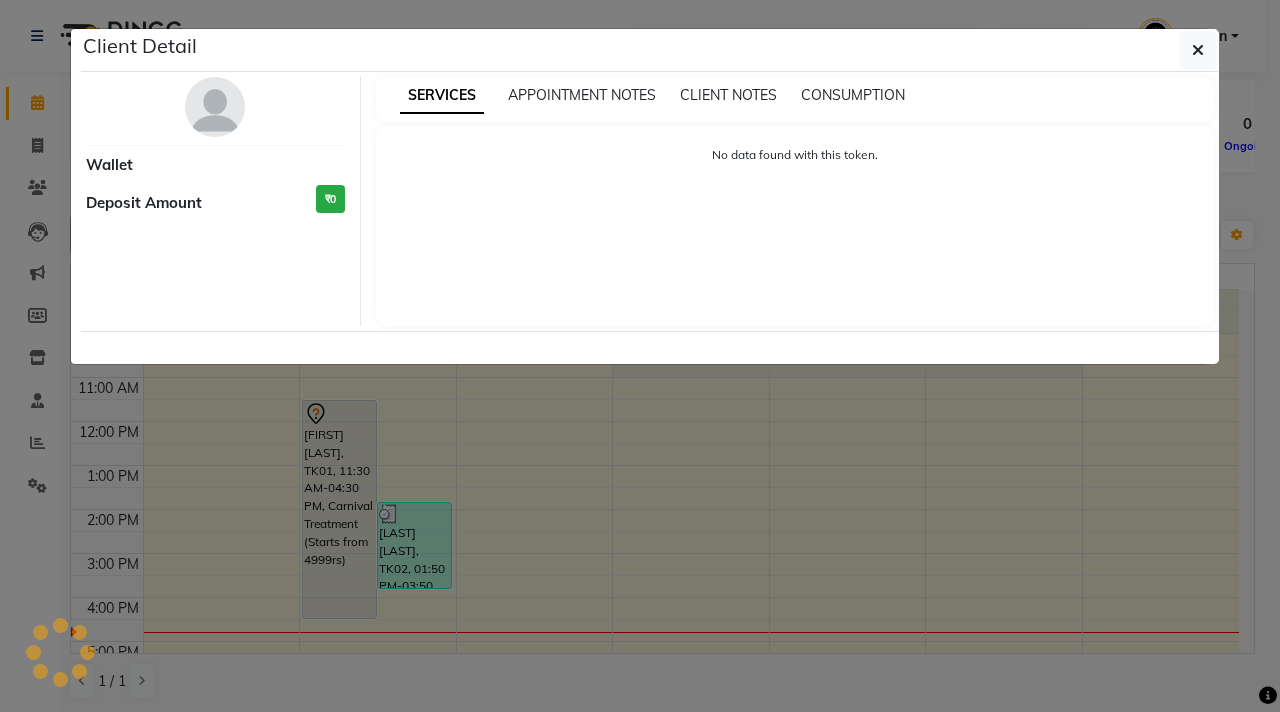 select on "7" 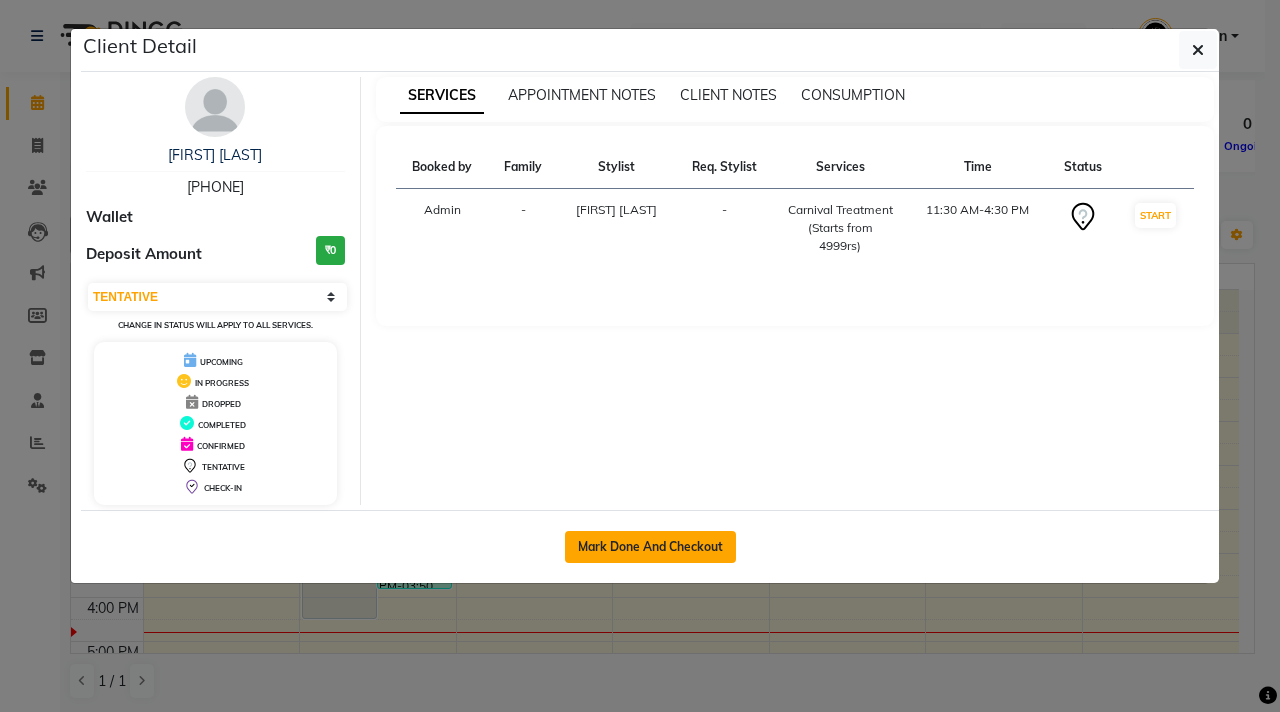 click on "Mark Done And Checkout" 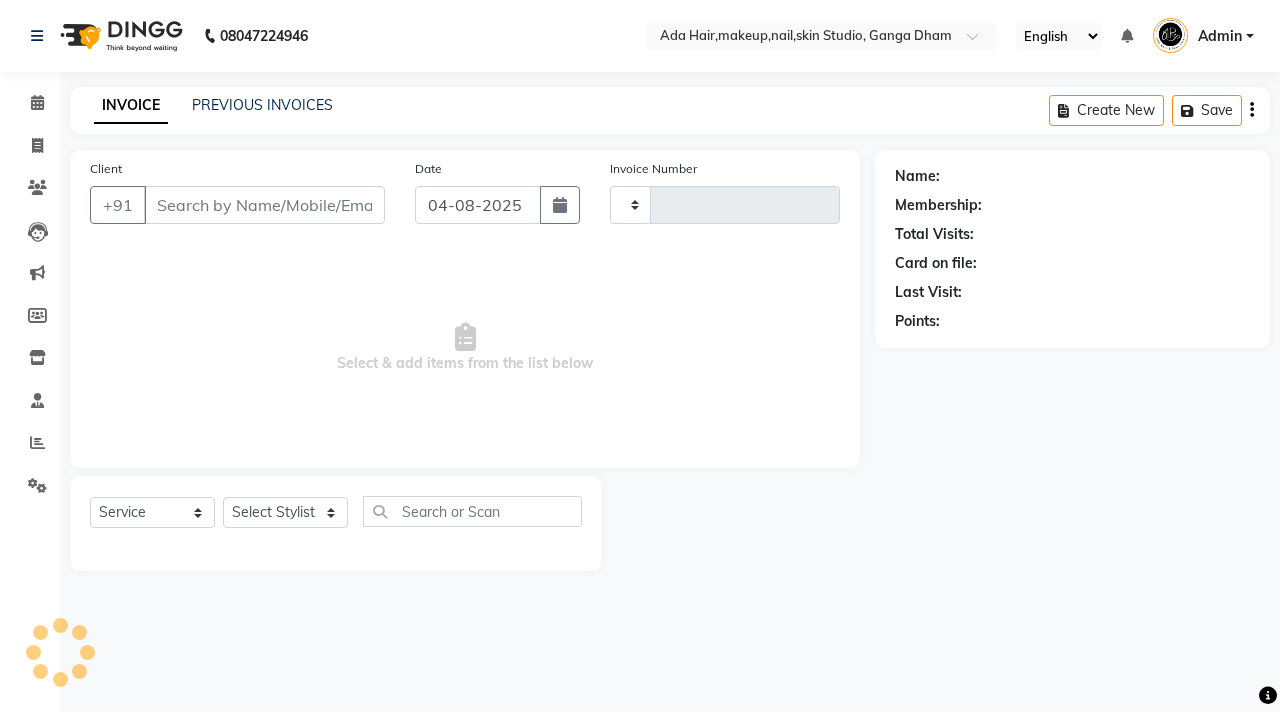 type on "0399" 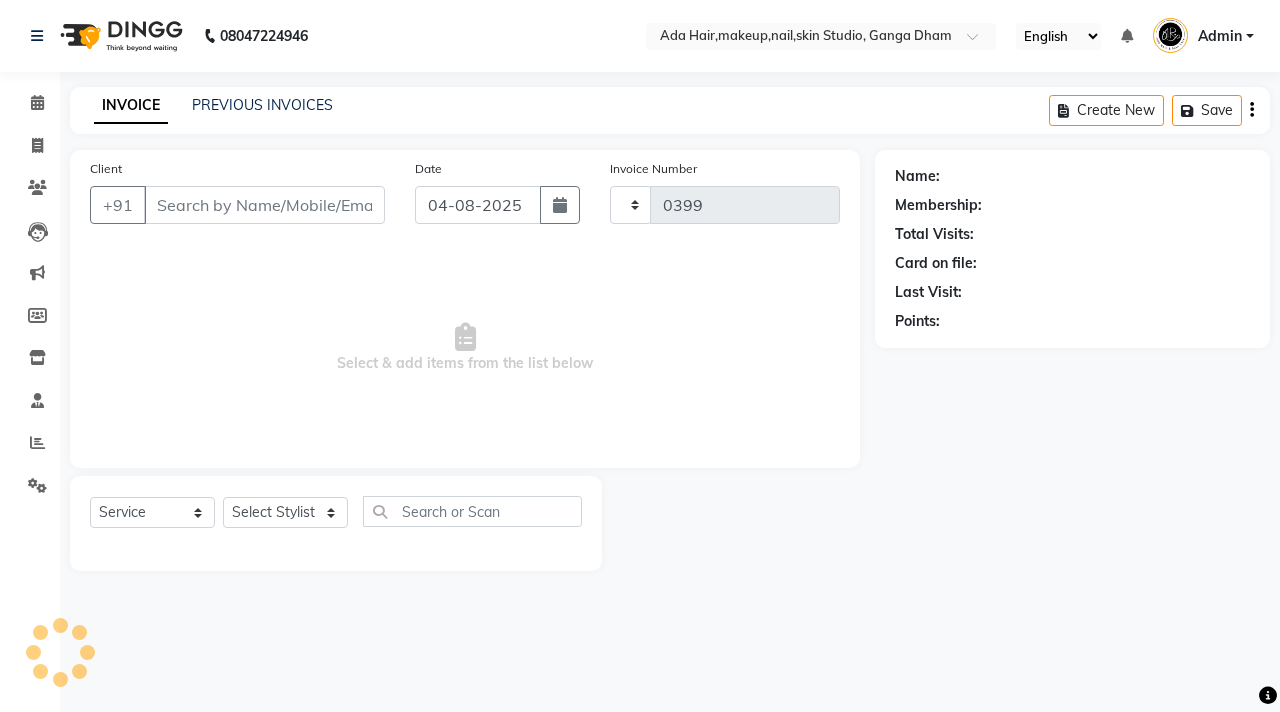 select on "748" 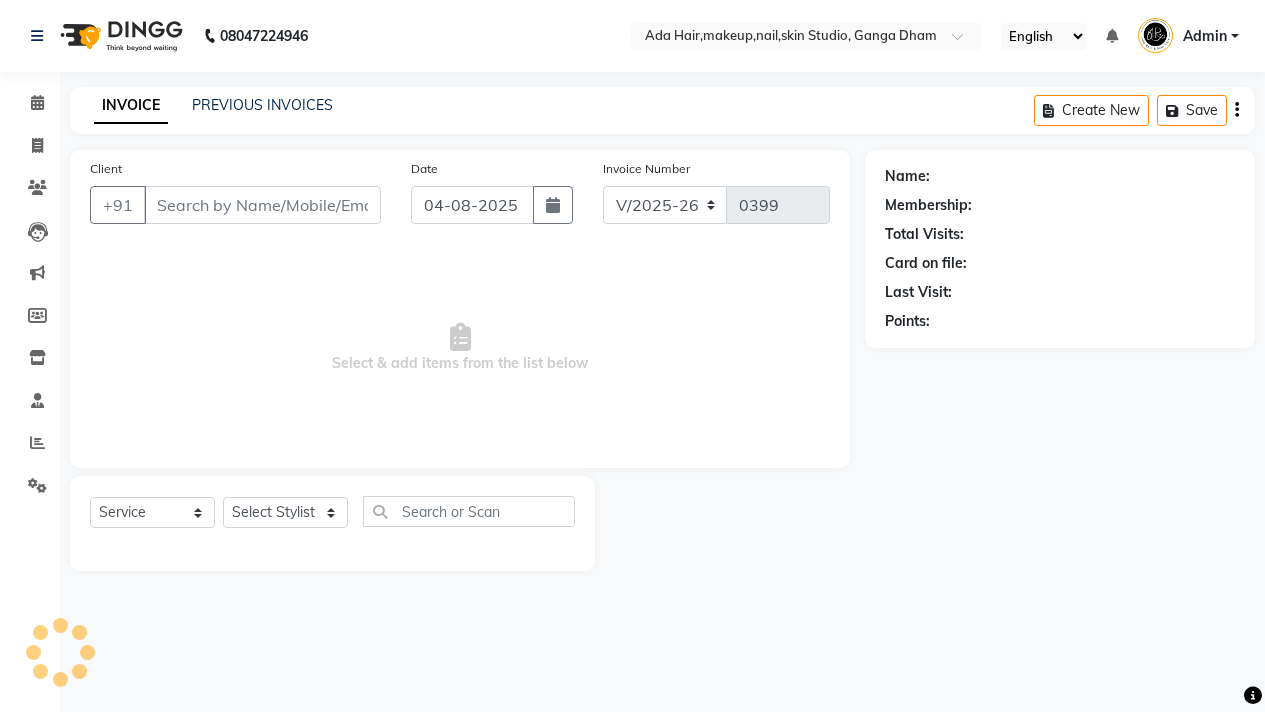 type on "[PHONE]" 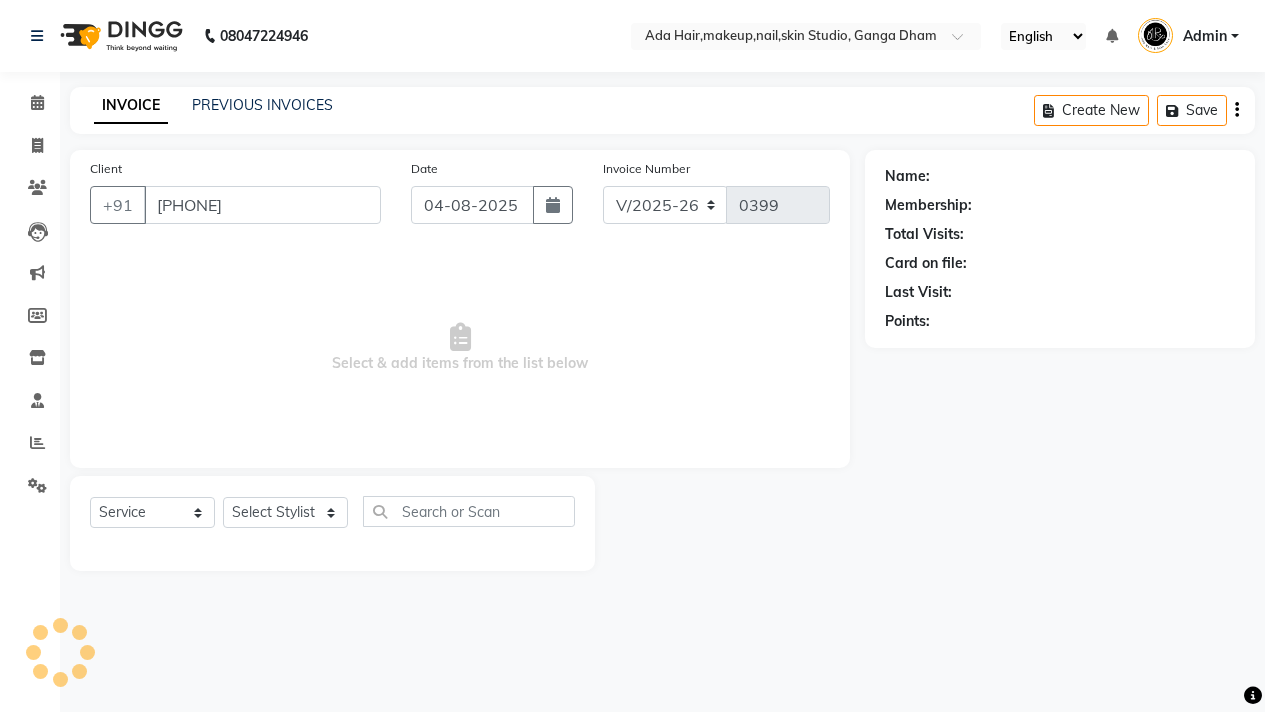 select on "11917" 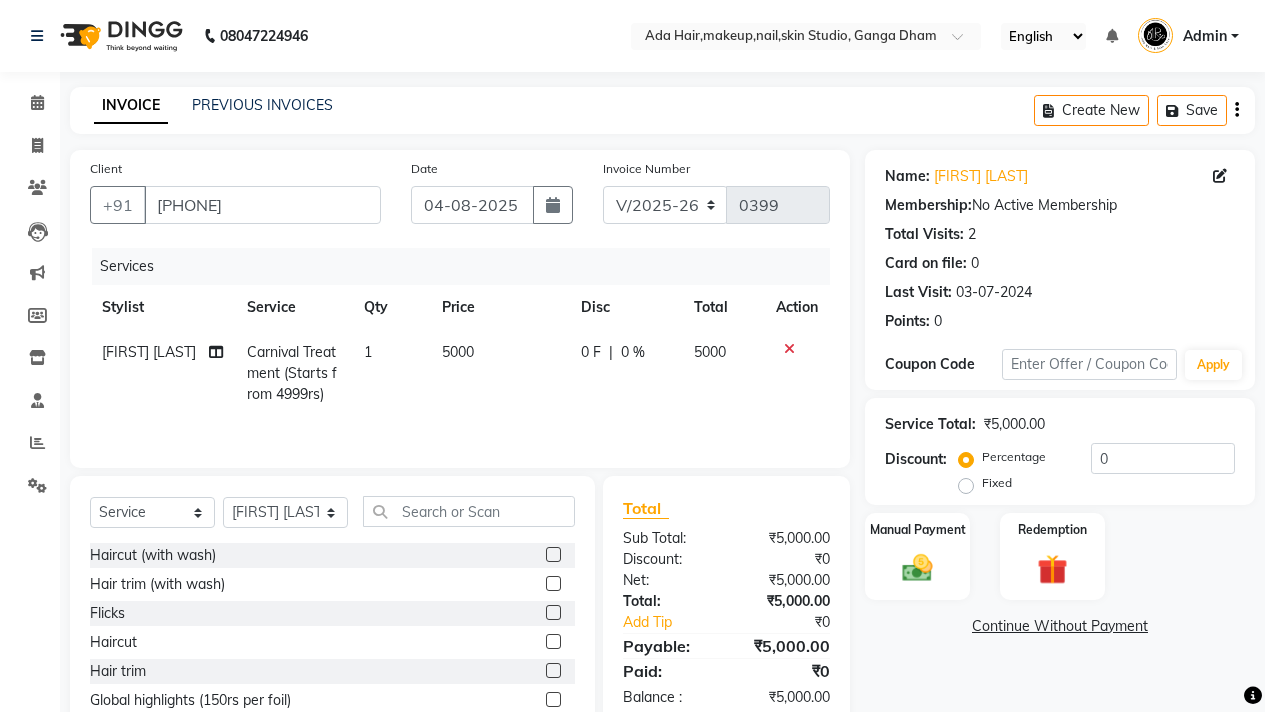 click on "5000" 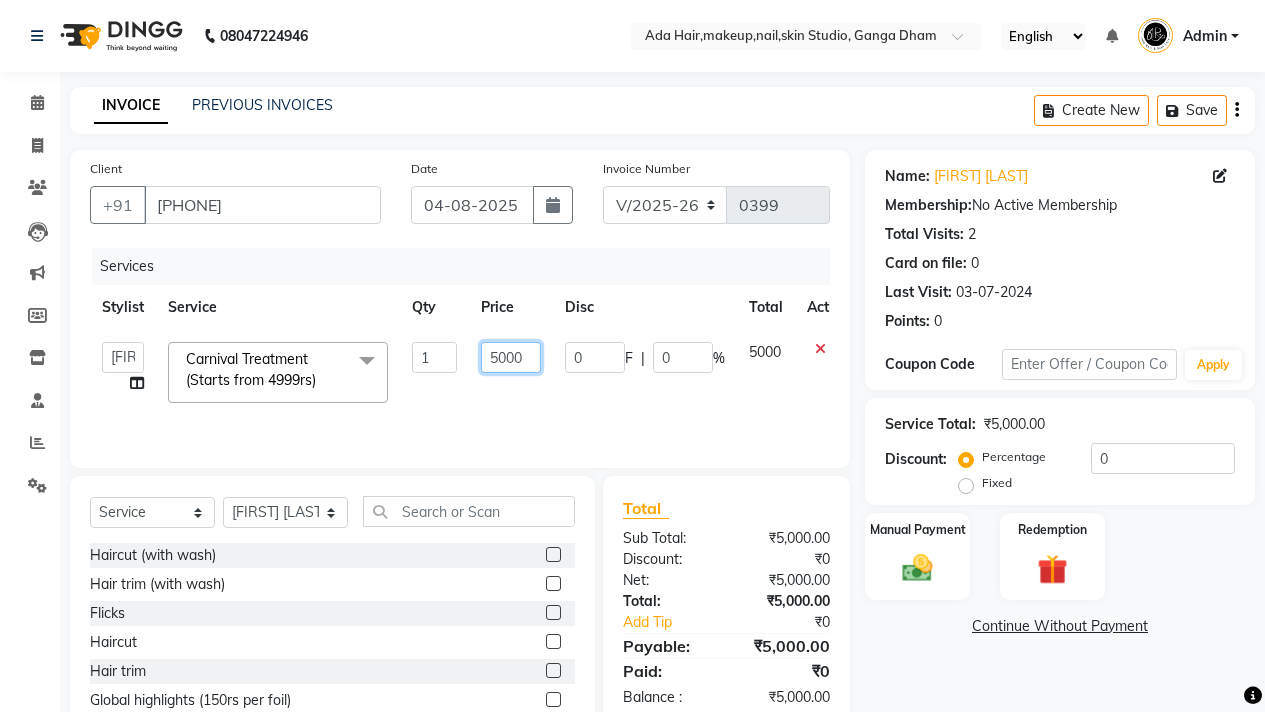 click on "5000" 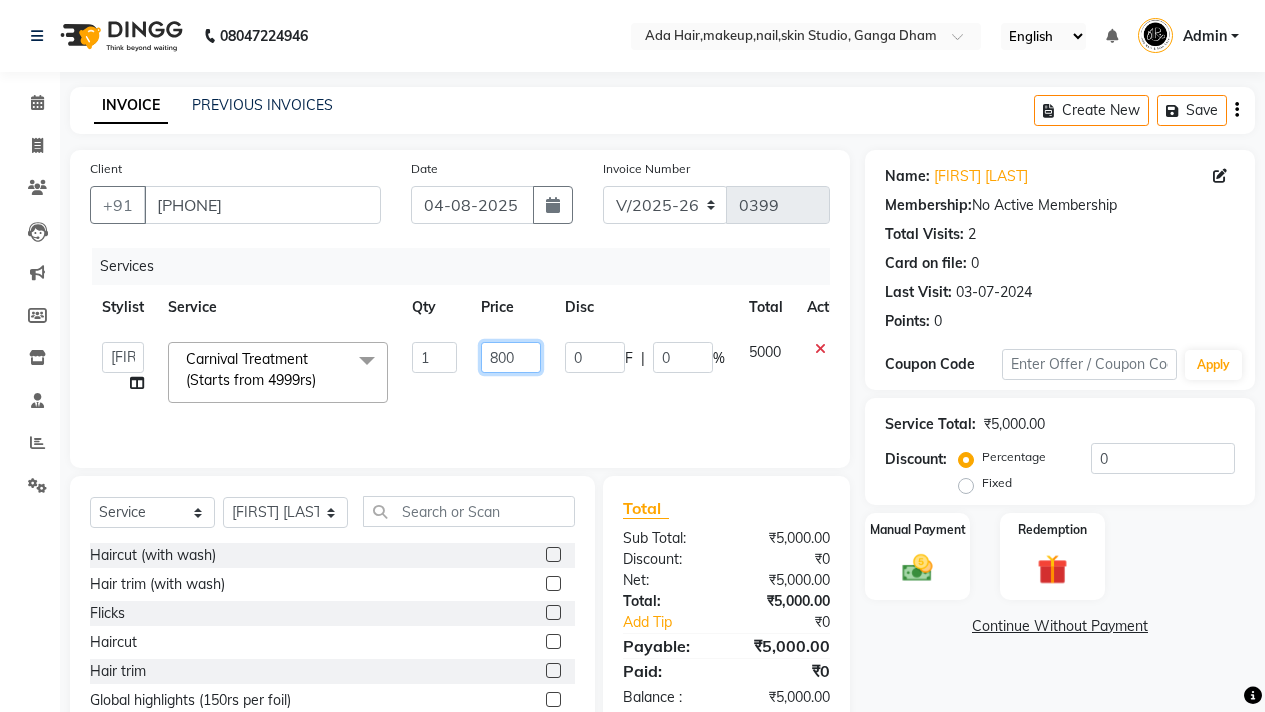 type on "8000" 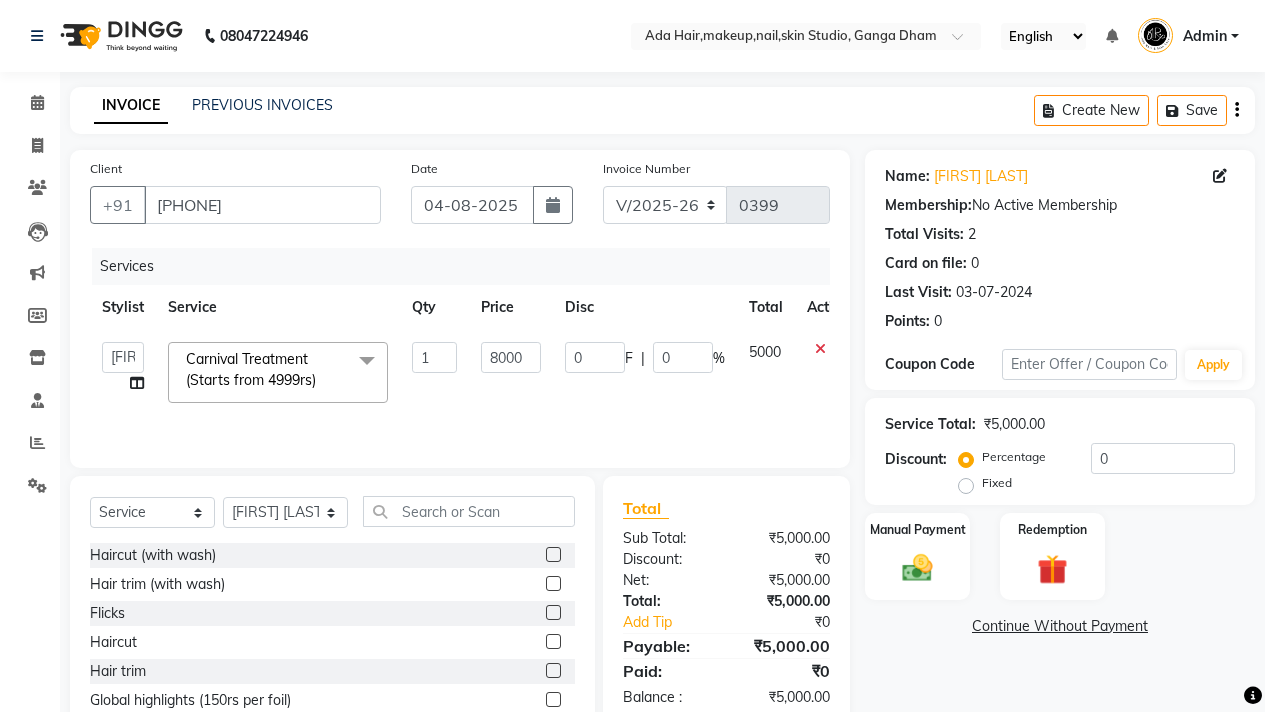 click on "0 F | 0 %" 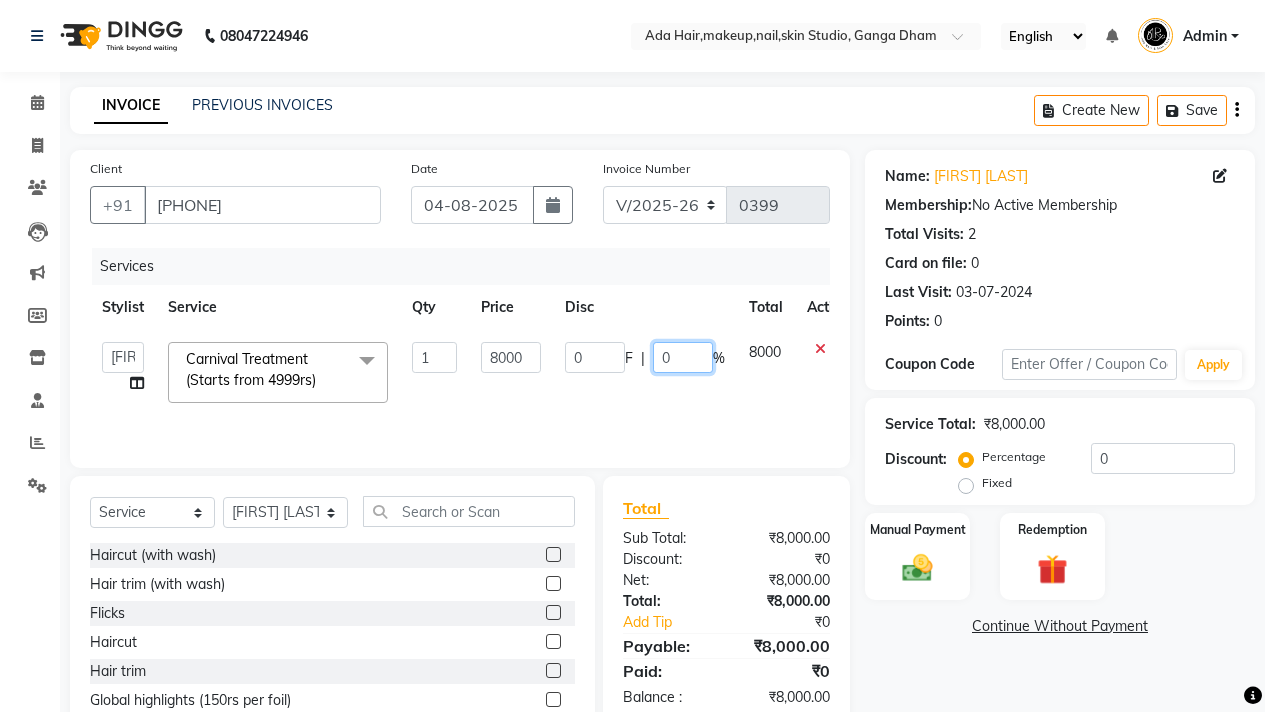 click on "0" 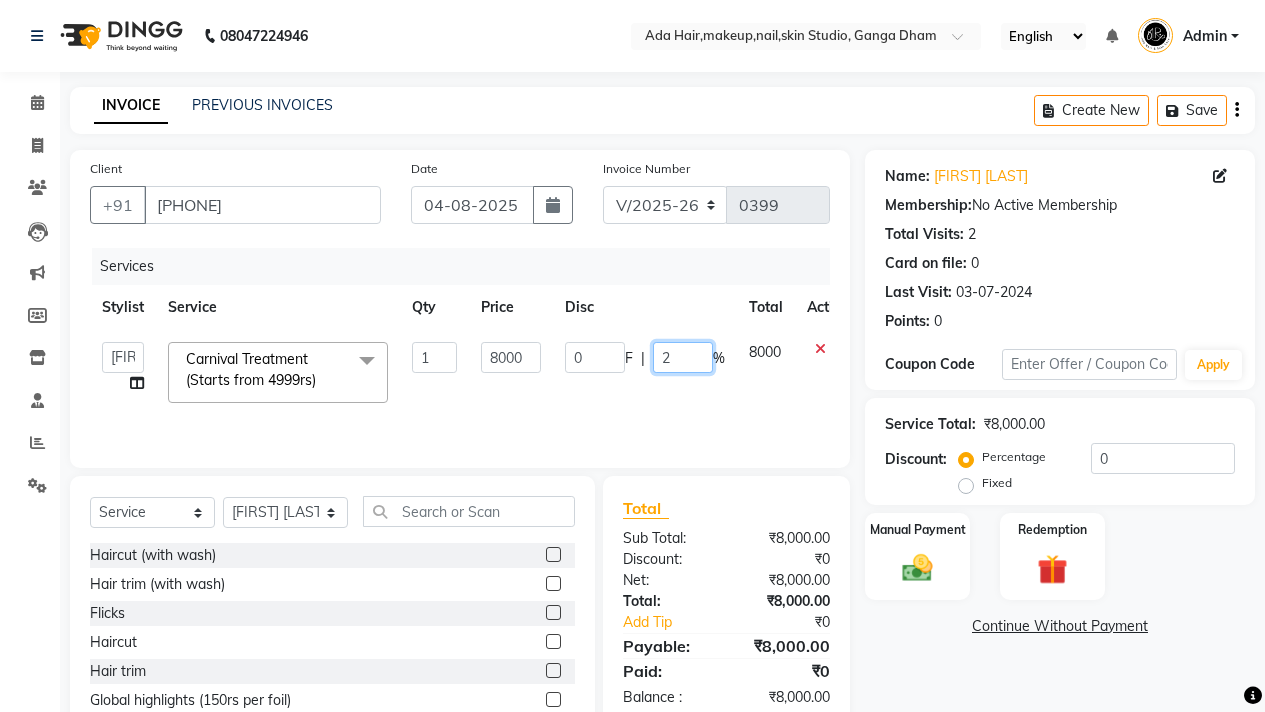 type on "25" 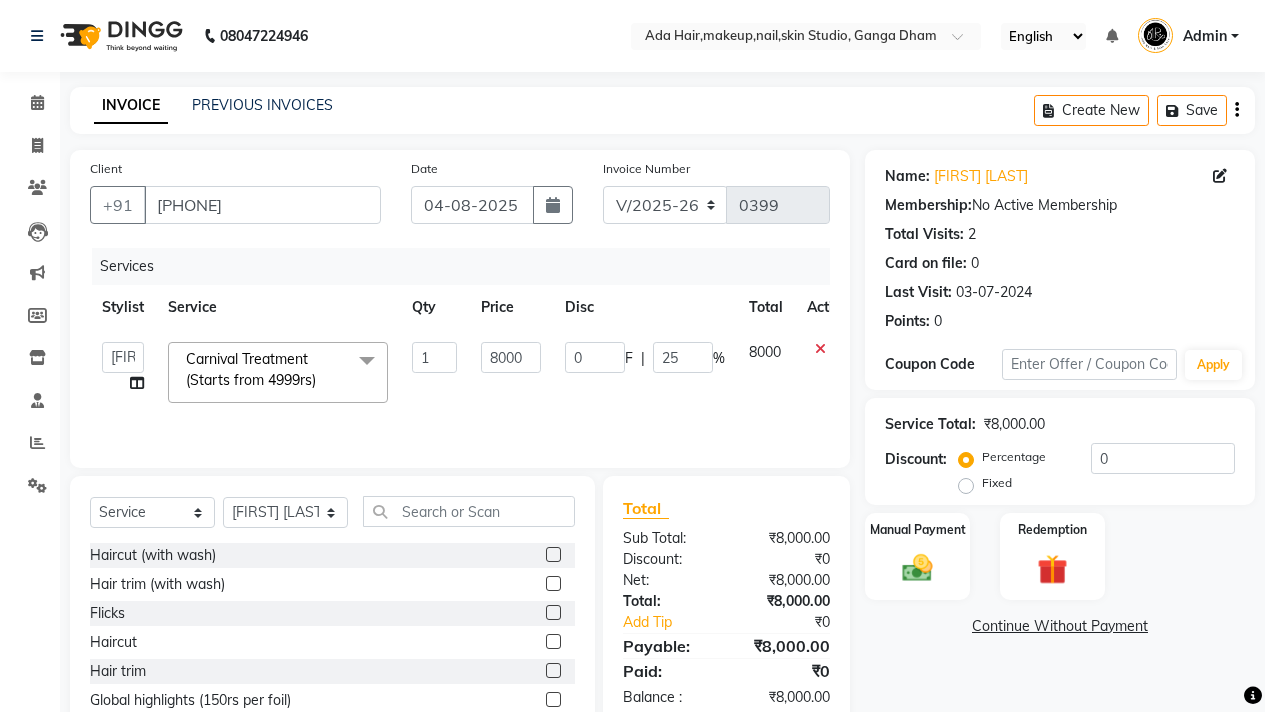 click on "Services" 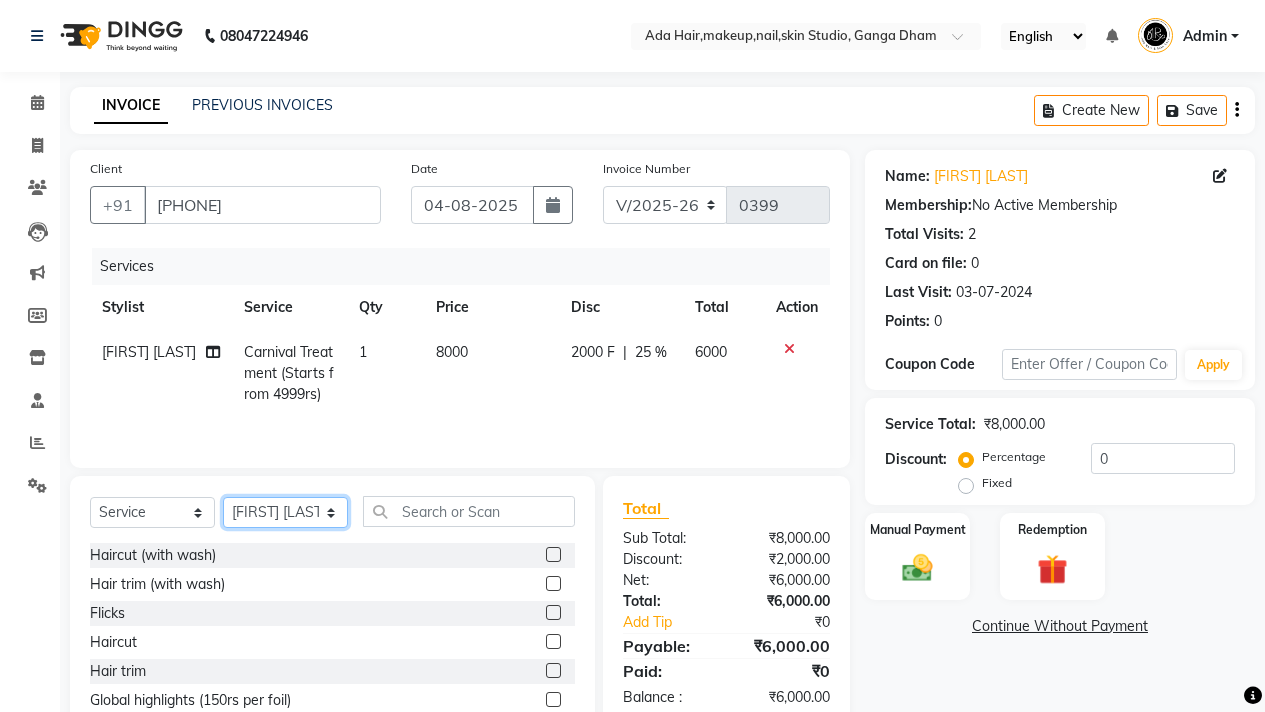 click on "Select Stylist [FIRST] [LAST] [FIRST] [LAST]  [FIRST] [LAST]  [FIRST] [LAST]  [FIRST] [LAST]  [FIRST] [LAST]  [FIRST] [LAST]" 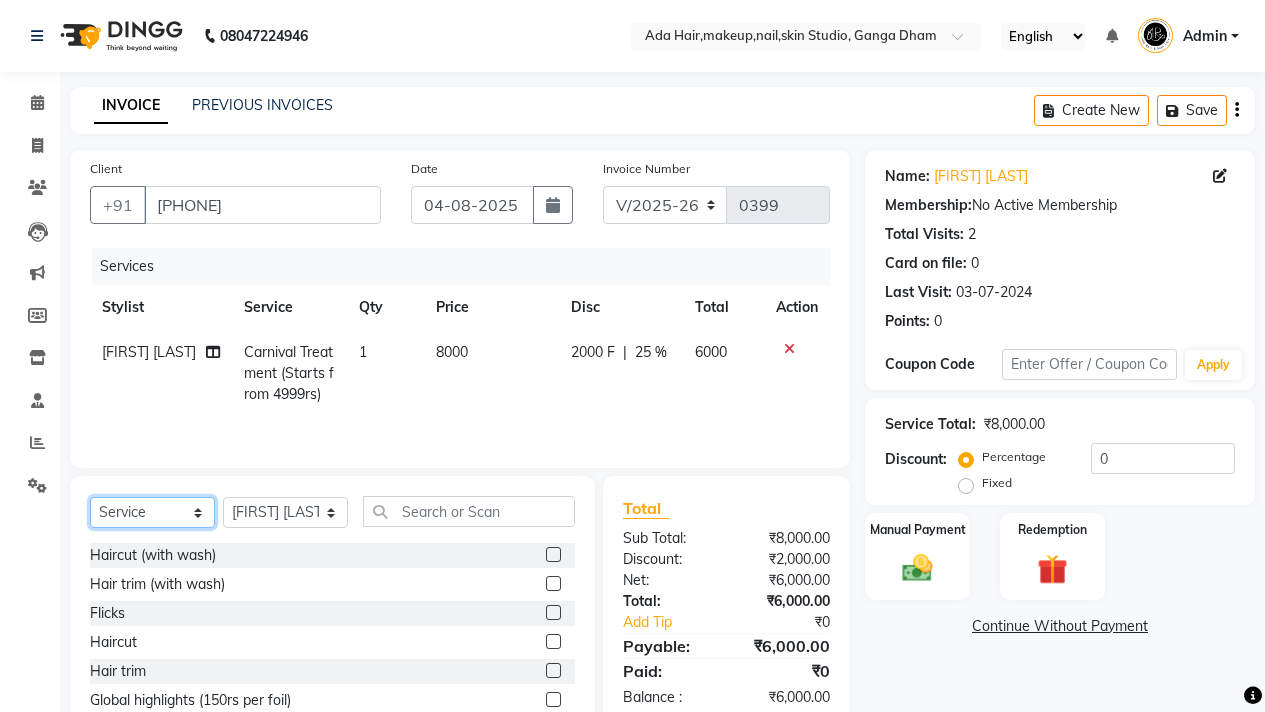 click on "Select  Service  Product  Membership  Package Voucher Prepaid Gift Card" 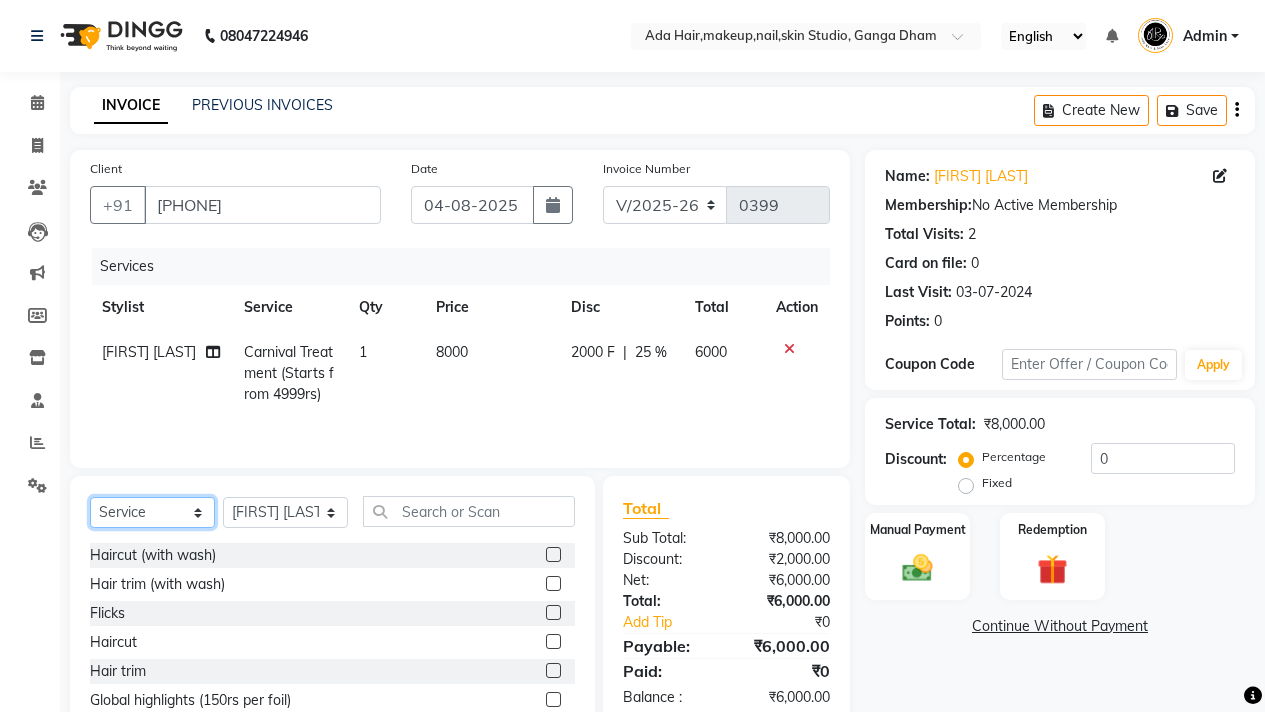 select on "product" 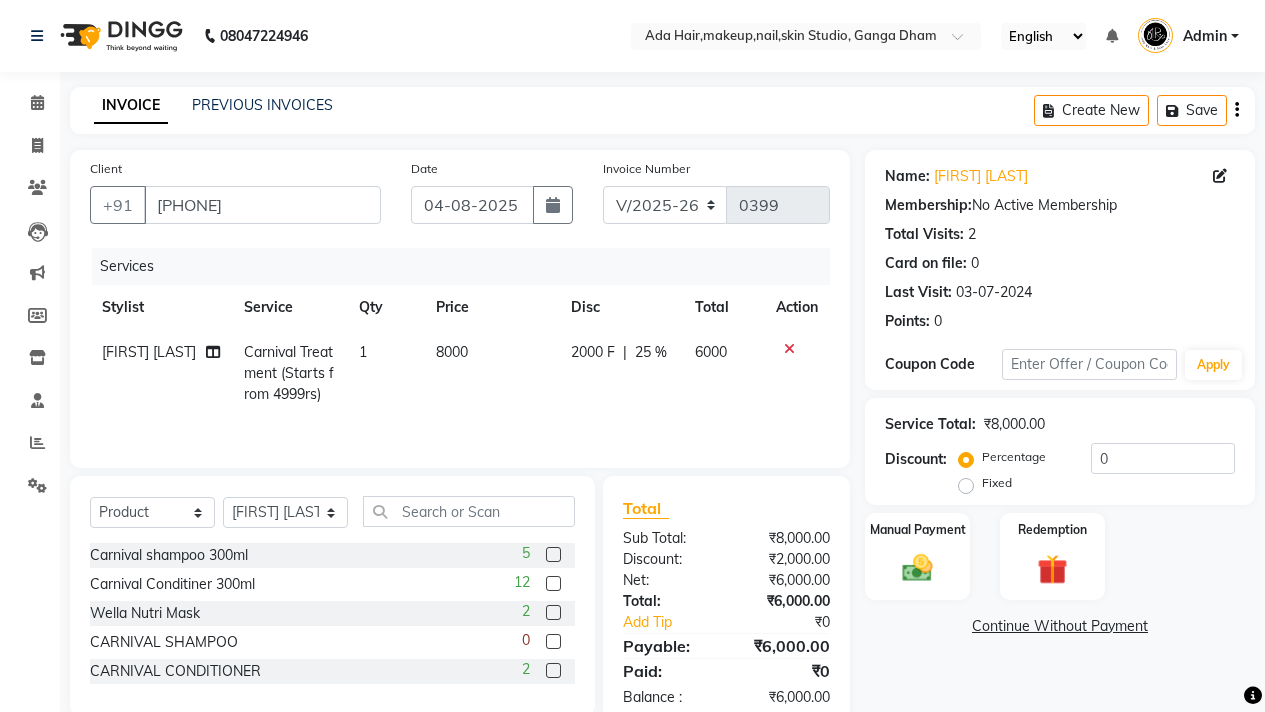 click 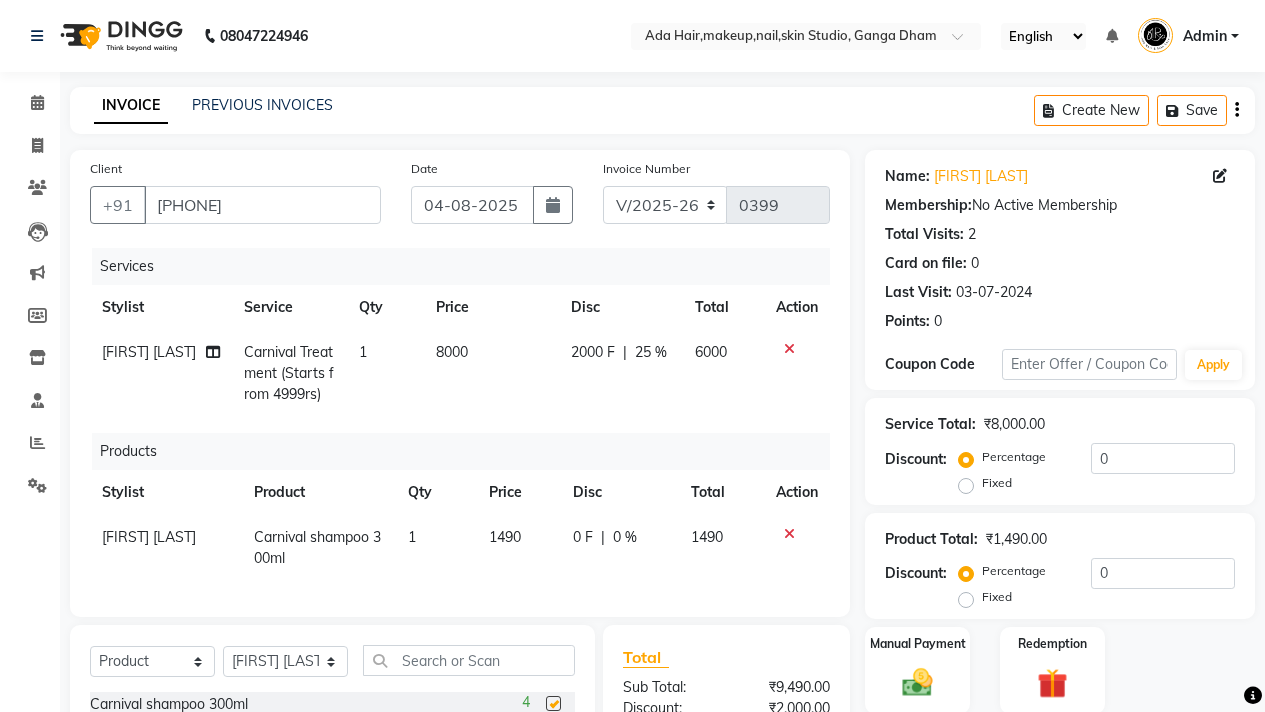 checkbox on "false" 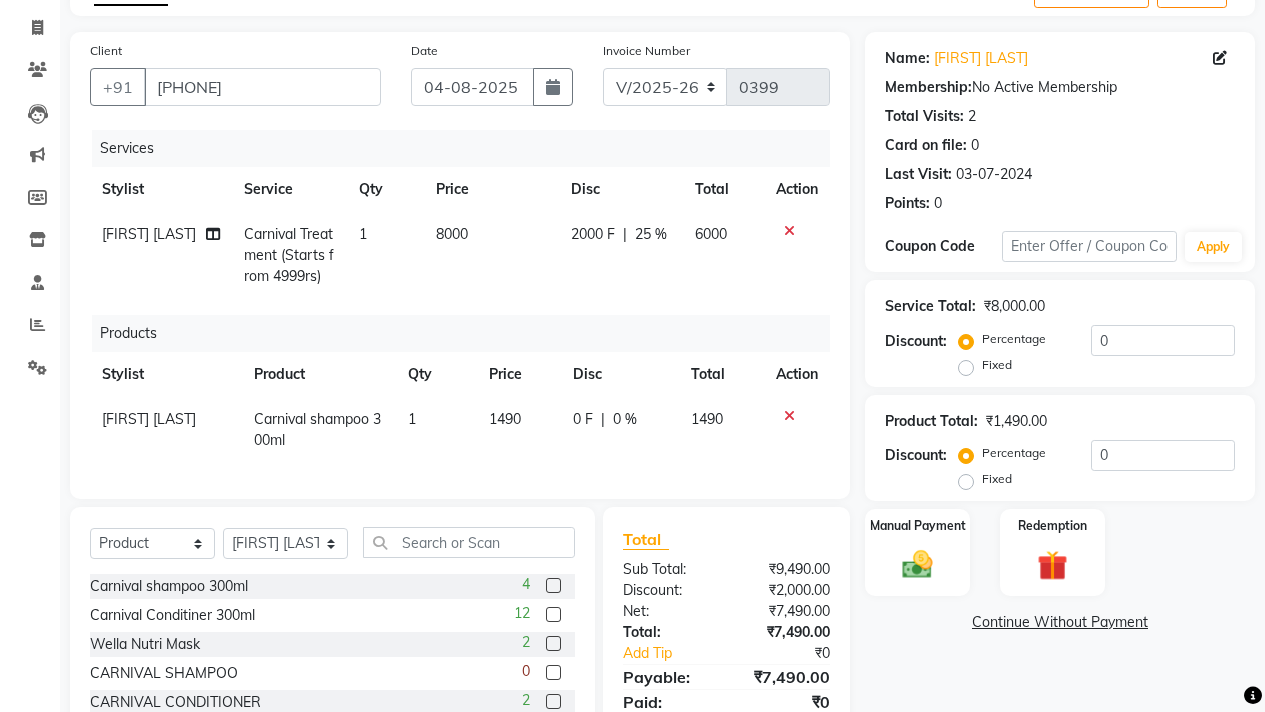 scroll, scrollTop: 210, scrollLeft: 0, axis: vertical 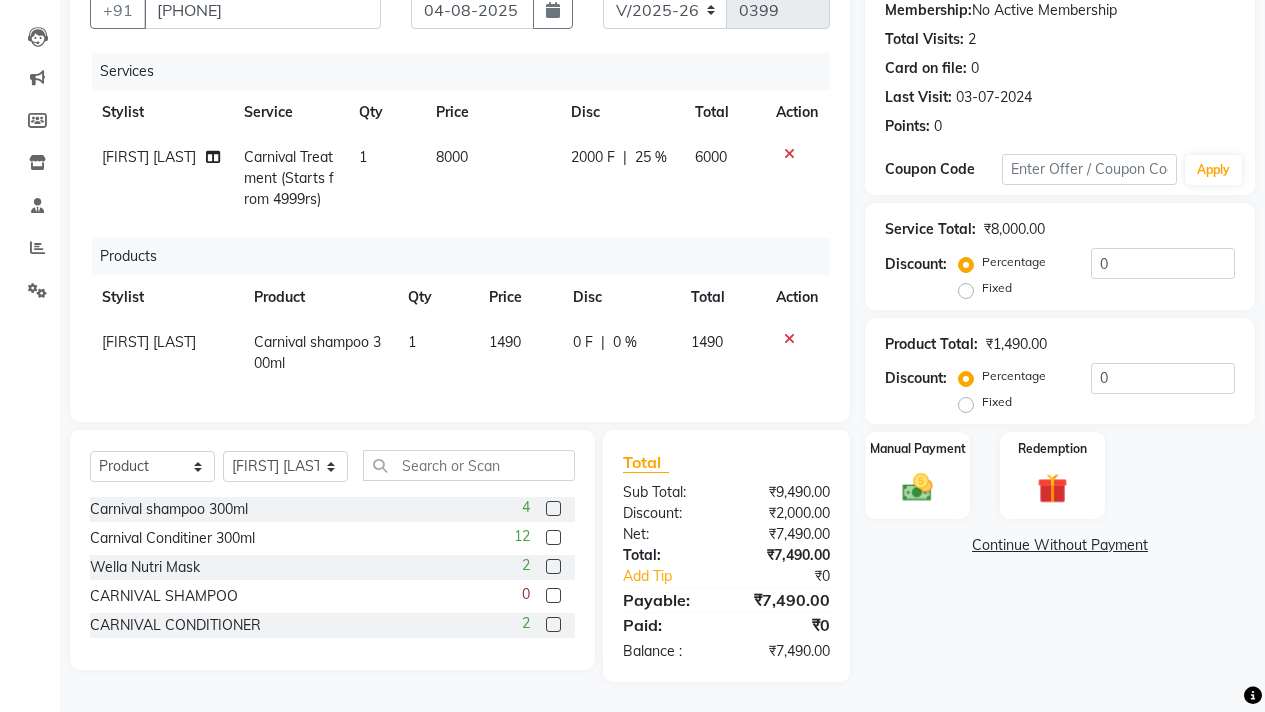 click on "12" 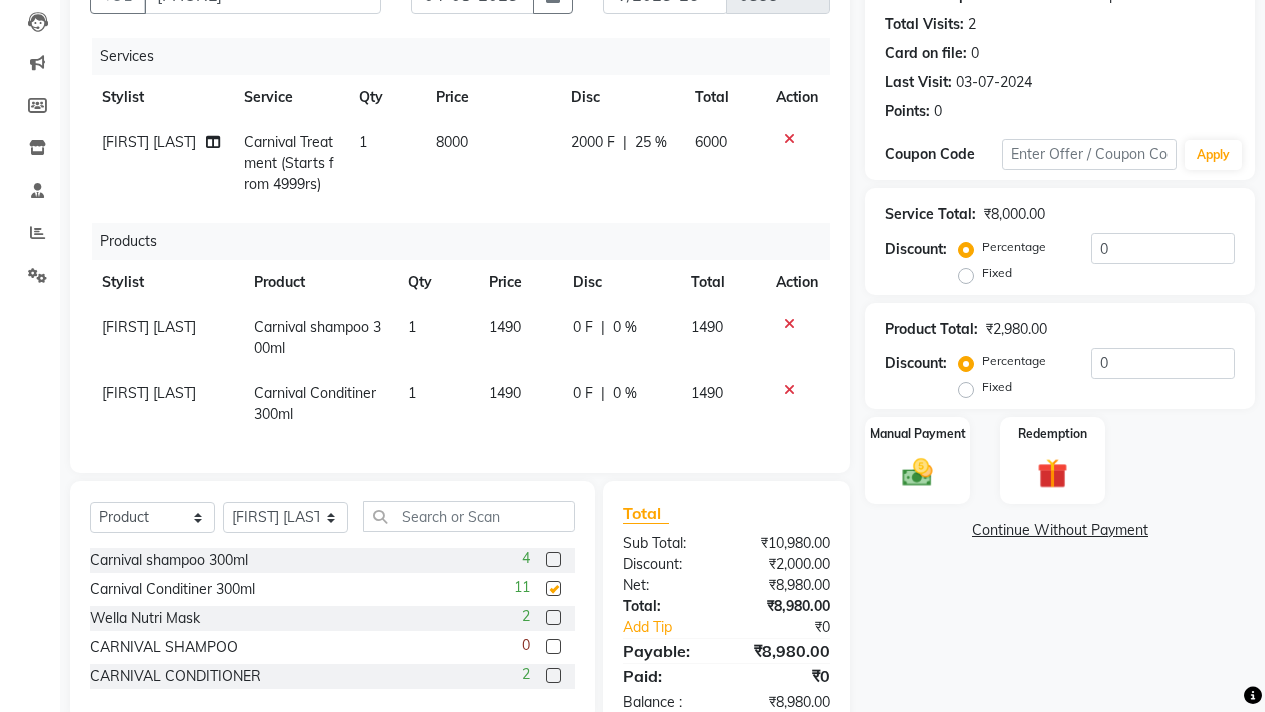 checkbox on "false" 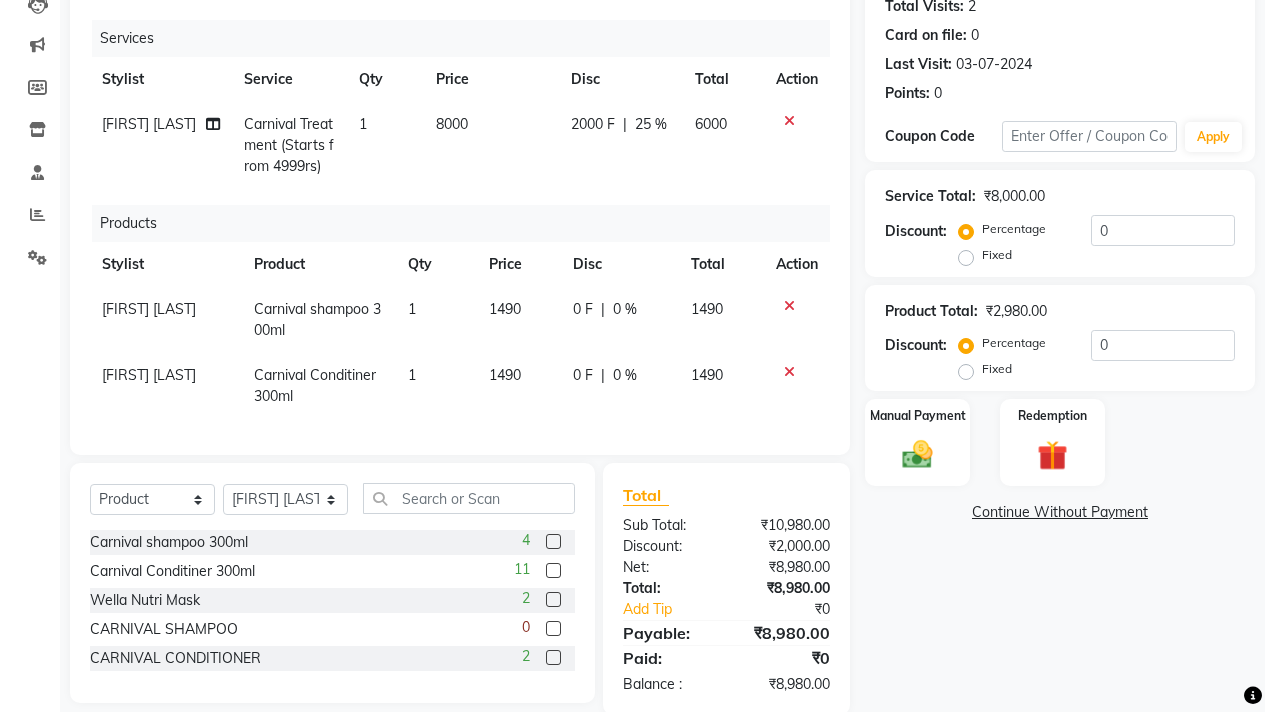 scroll, scrollTop: 276, scrollLeft: 0, axis: vertical 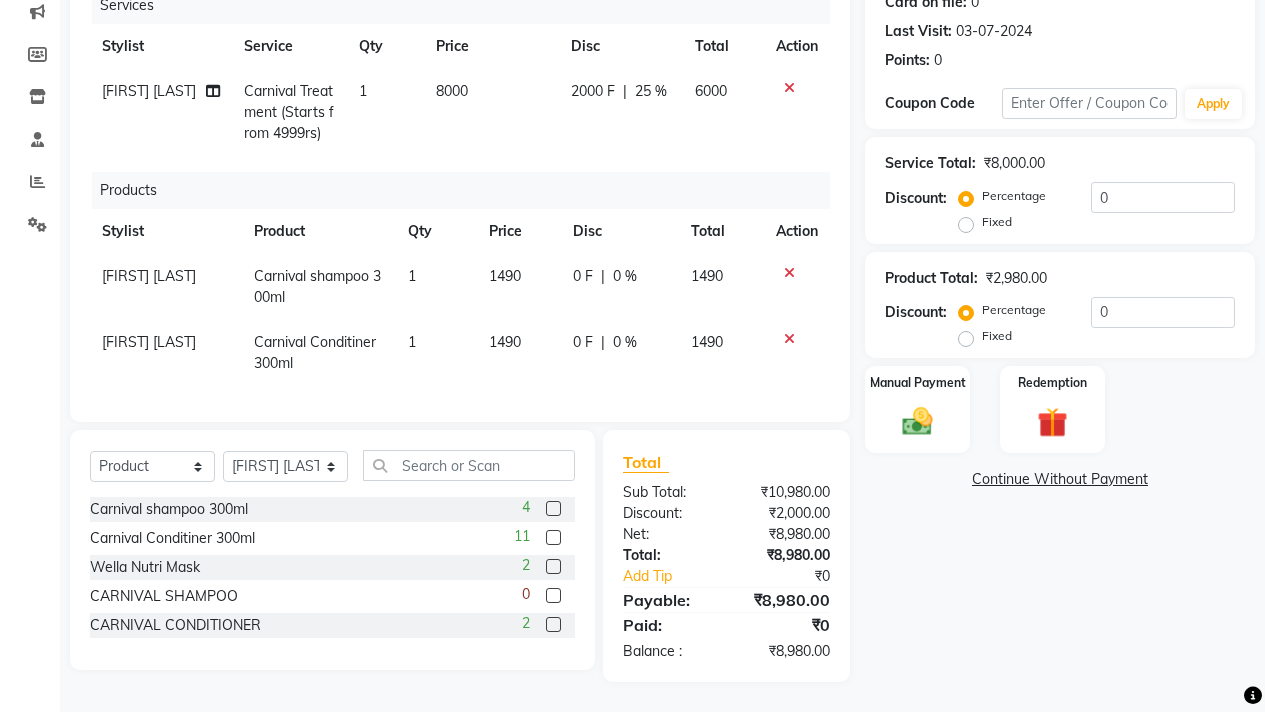 click on "0 F | 0 %" 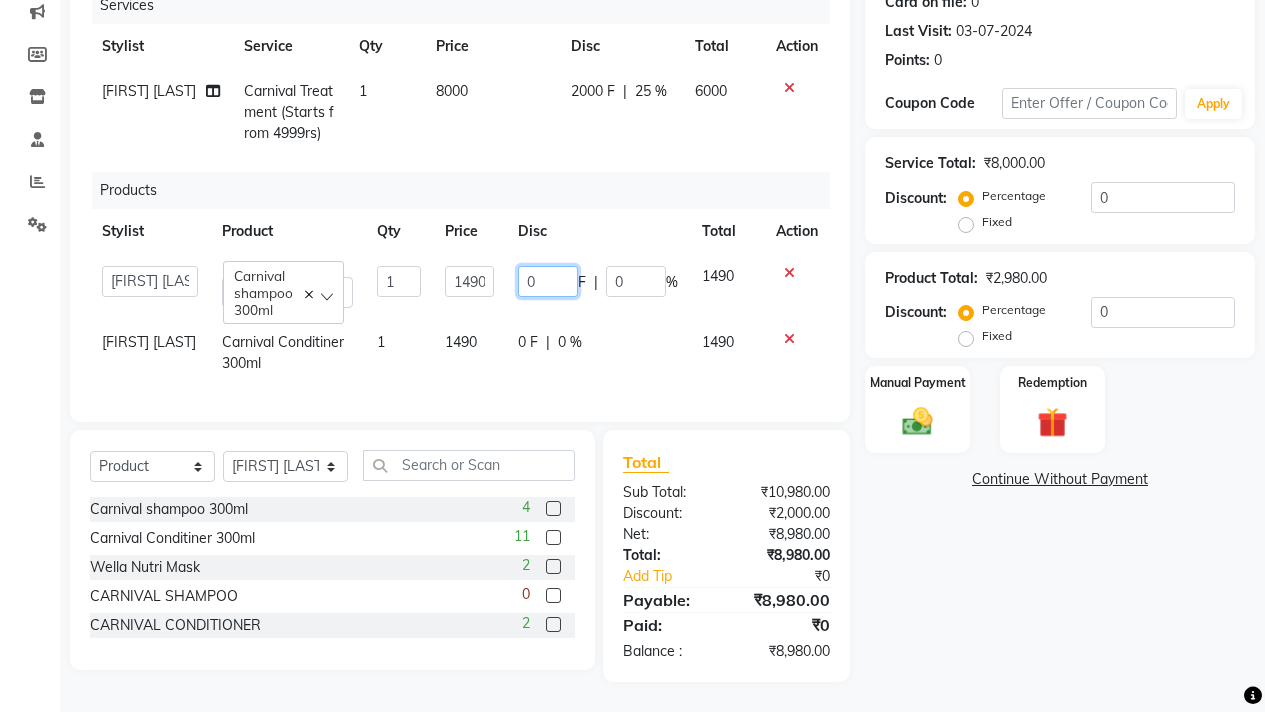 click on "0" 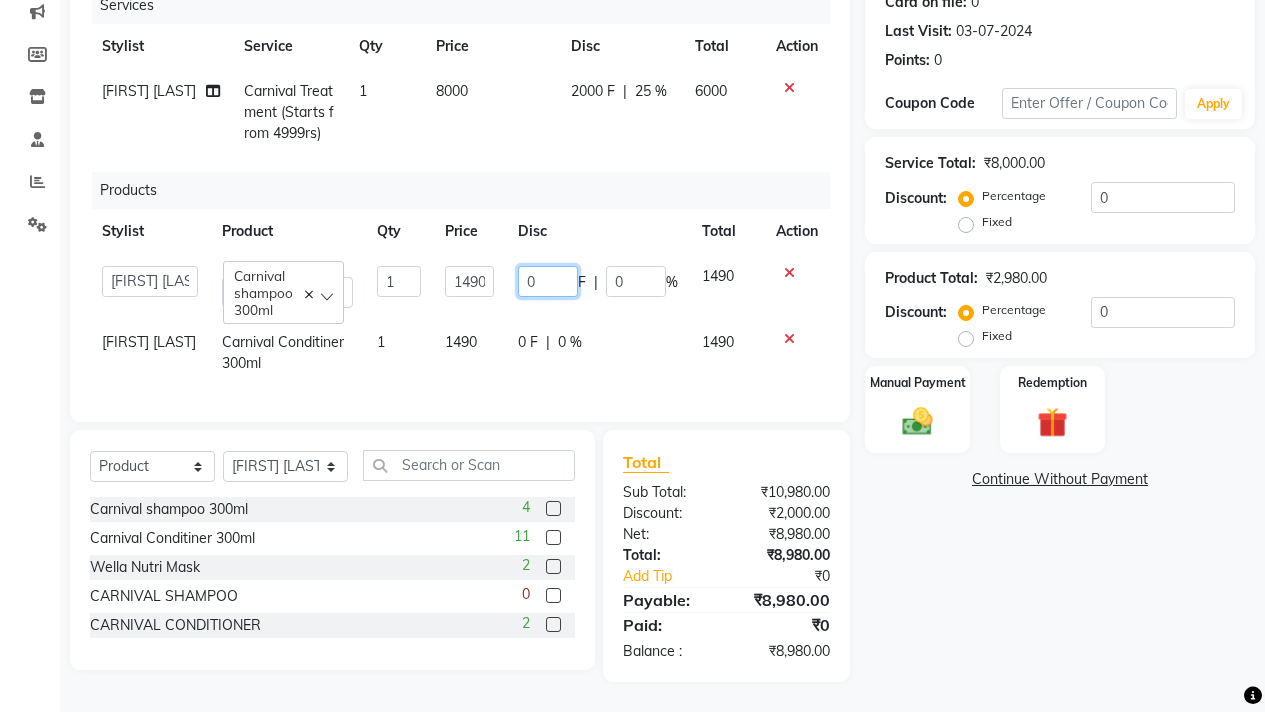 click on "0" 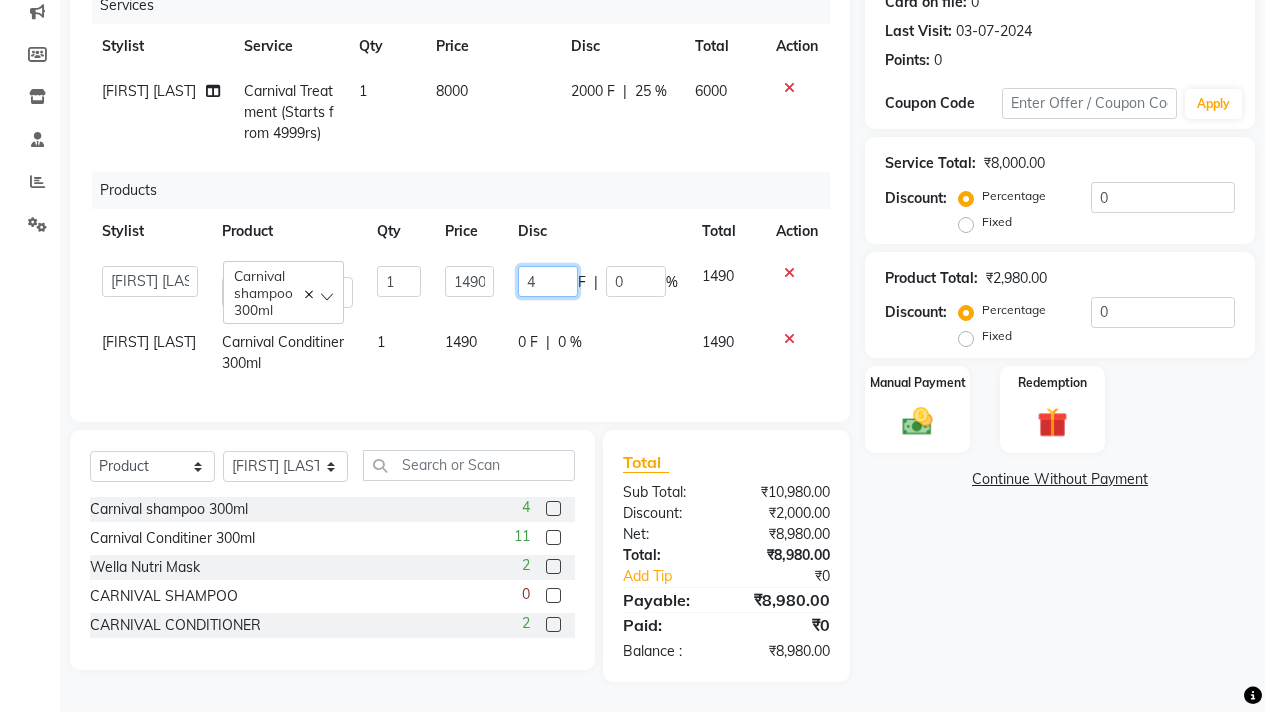 type on "40" 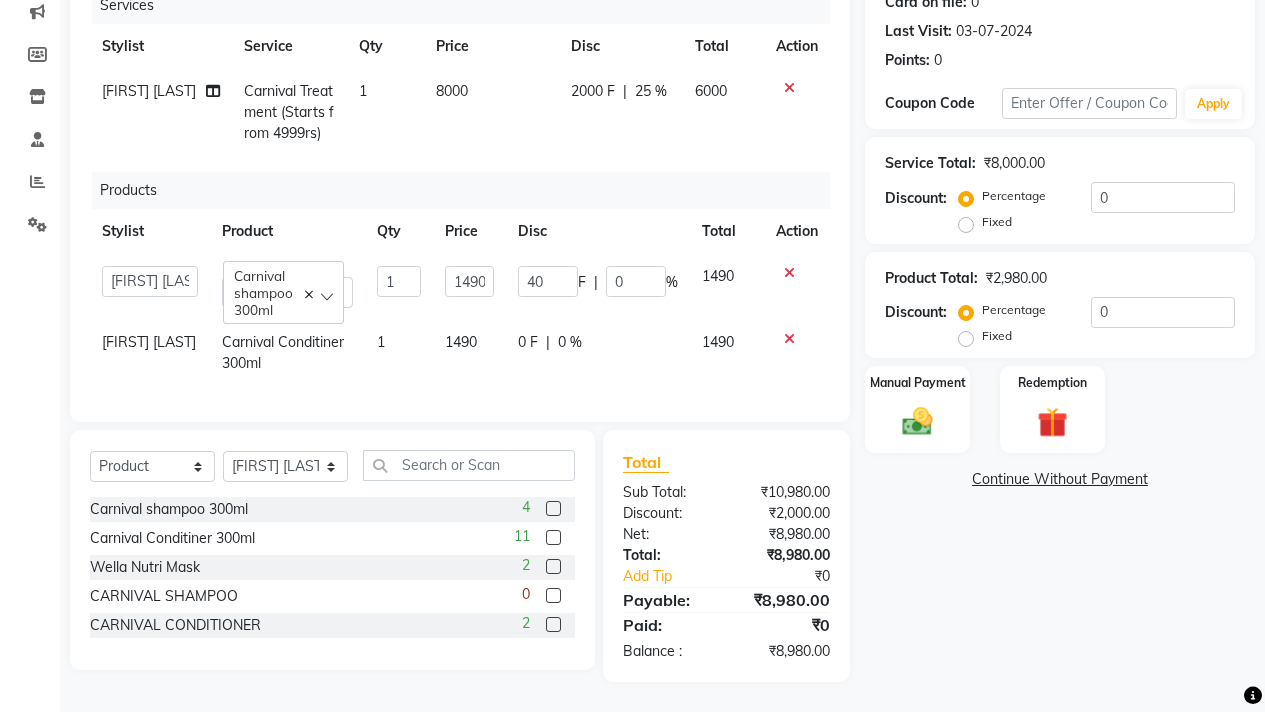 click on "Products" 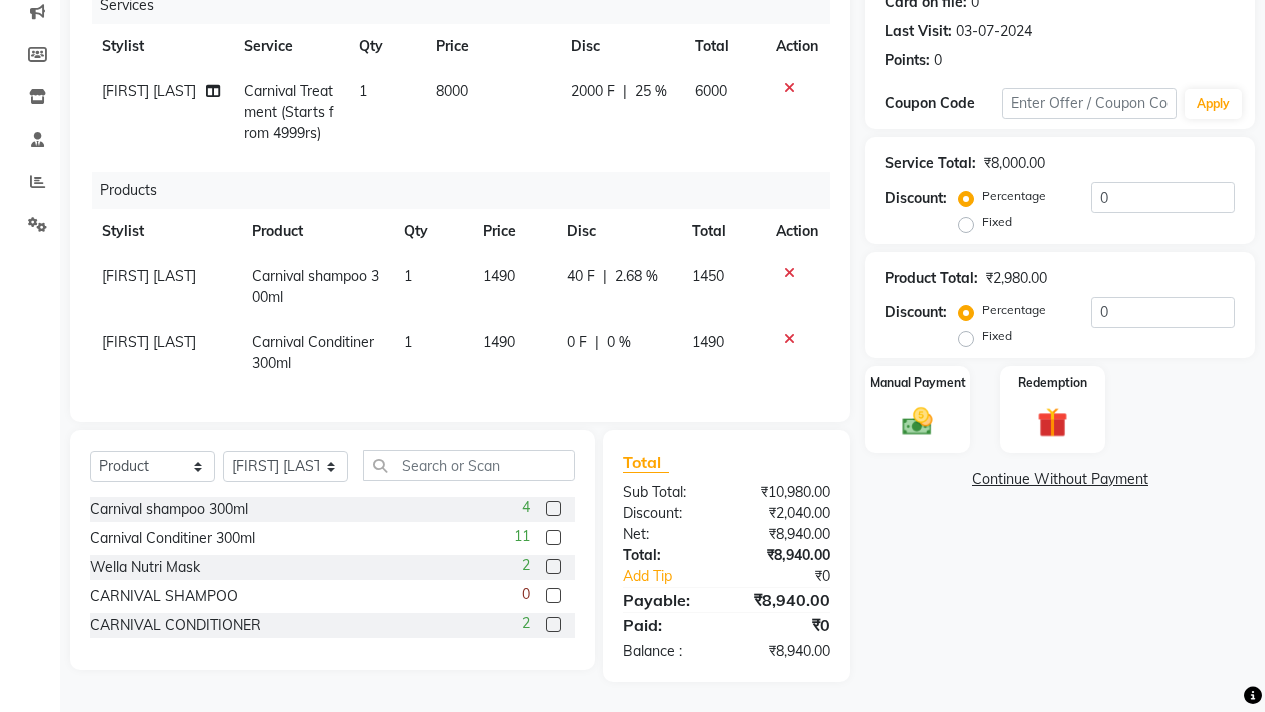 click on "1490" 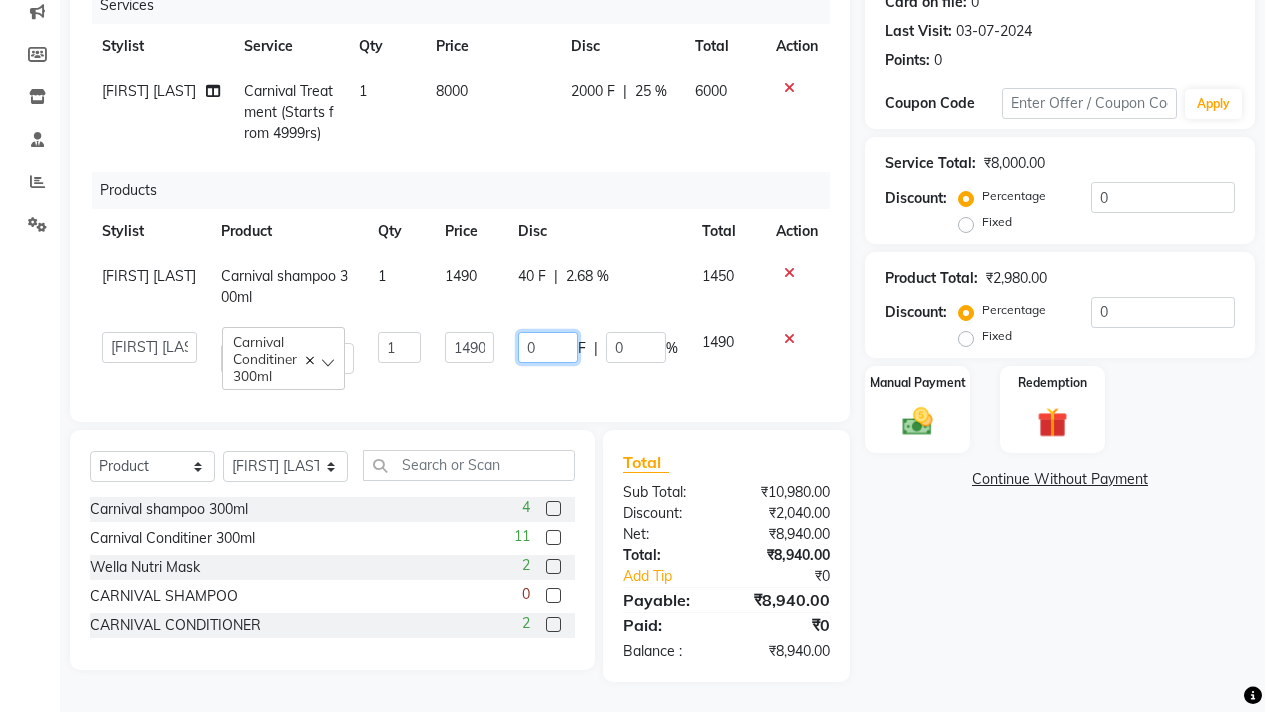 click on "0" 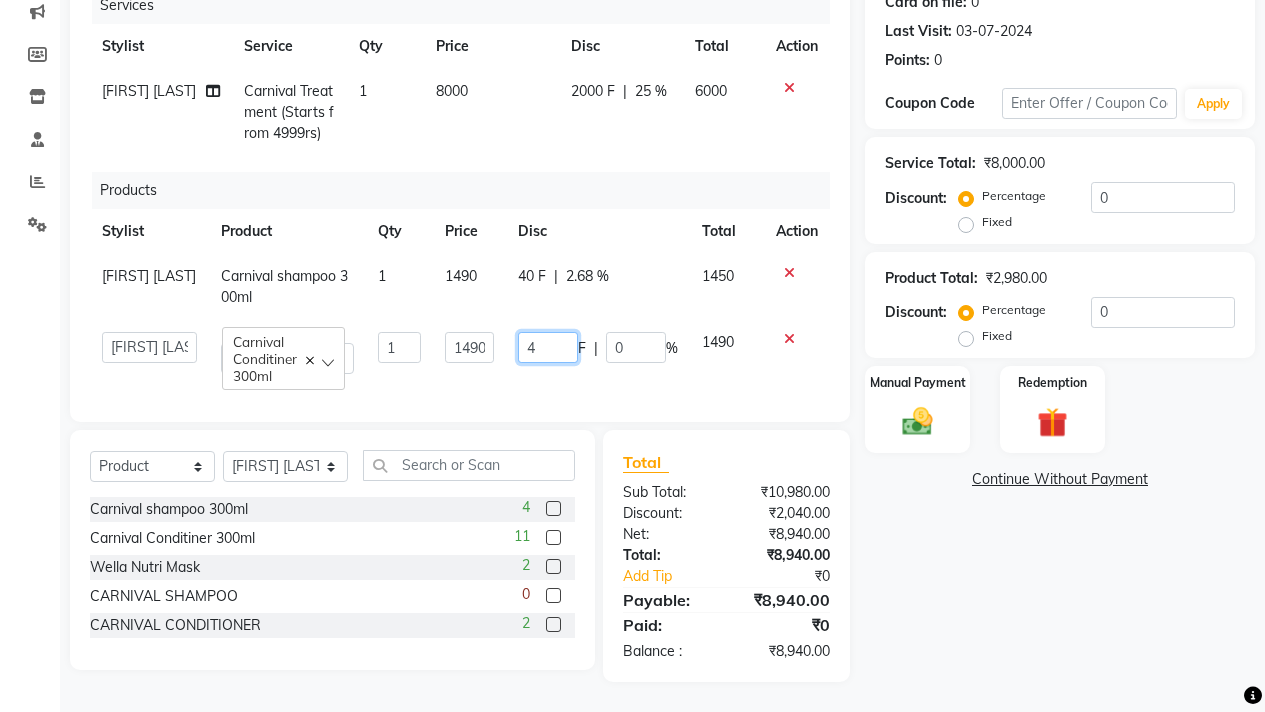 type on "40" 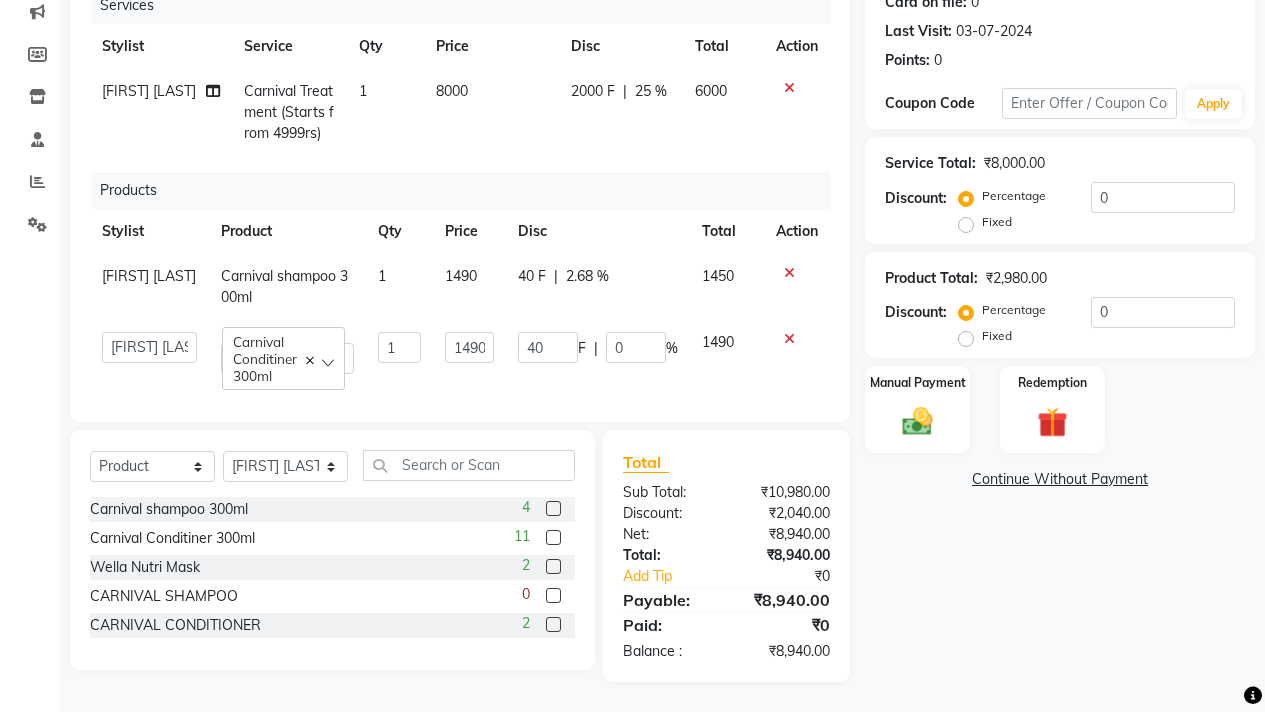 click on "Services Stylist Service Qty Price Disc Total Action [FIRST] [LAST] Carnival Treatment (Starts from 4999rs) 1 8000 2000 F | 25 % 6000 Products Stylist Product Qty Price Disc Total Action [FIRST] [LAST] Carnival shampoo 300ml 1 1490 40 F | 2.68 % 1450  [FIRST] [LAST]   [FIRST] [LAST]    [FIRST] [LAST]    [FIRST] [LAST]   [FIRST]   [FIRST]   [LAST]  Carnival Conditiner 300ml  1 1490 40 F | 0 % 1490" 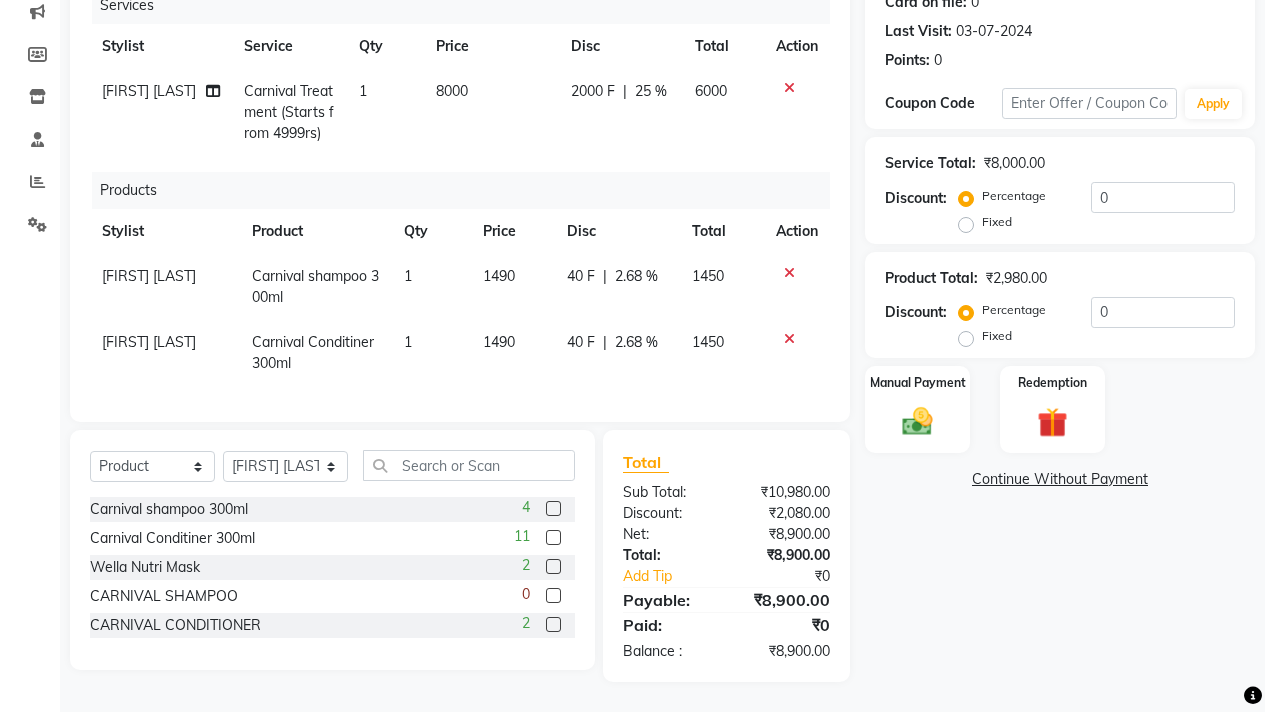 click on "Product Total:  ₹2,980.00  Discount:  Percentage   Fixed  0" 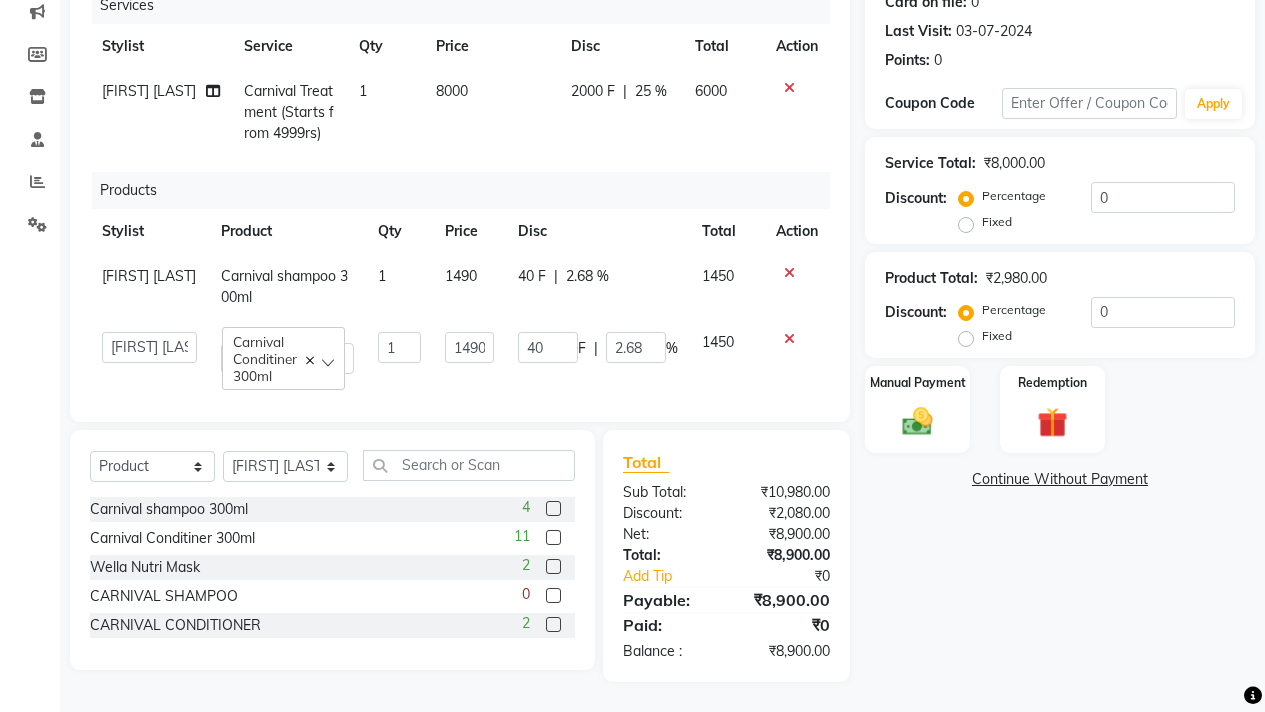 click on "Carnival Conditiner 300ml" 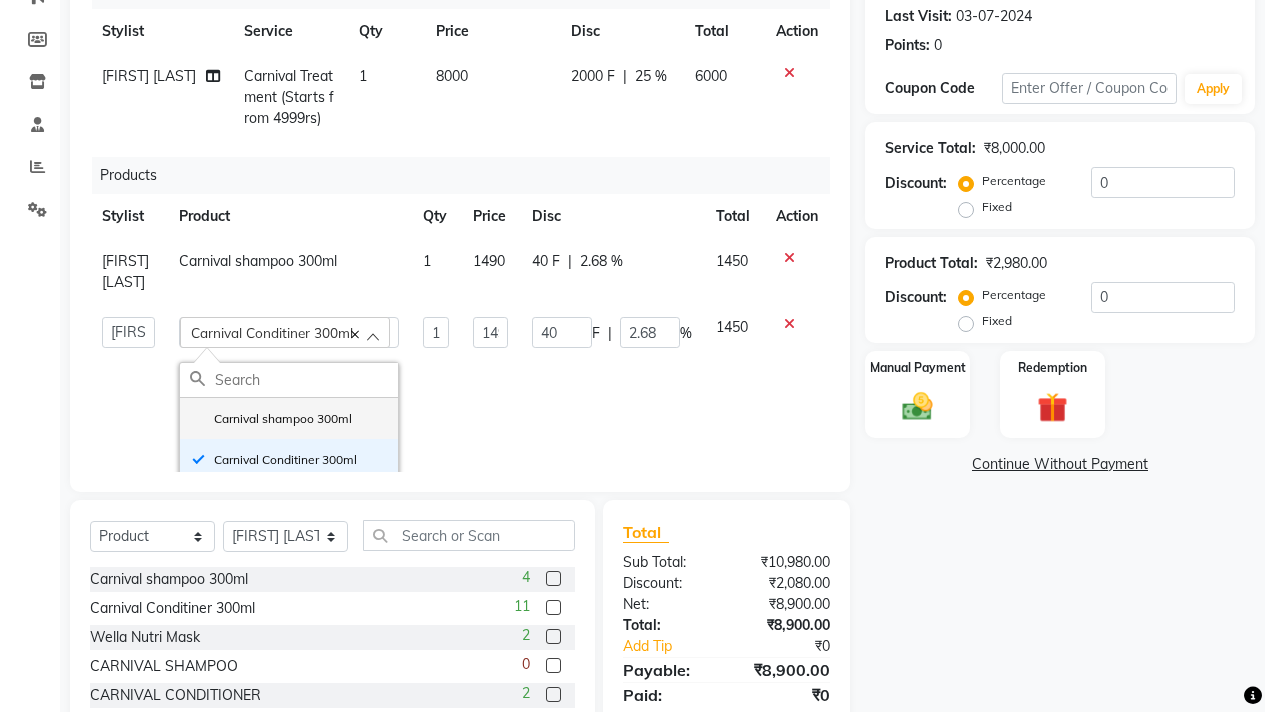 scroll, scrollTop: 150, scrollLeft: 0, axis: vertical 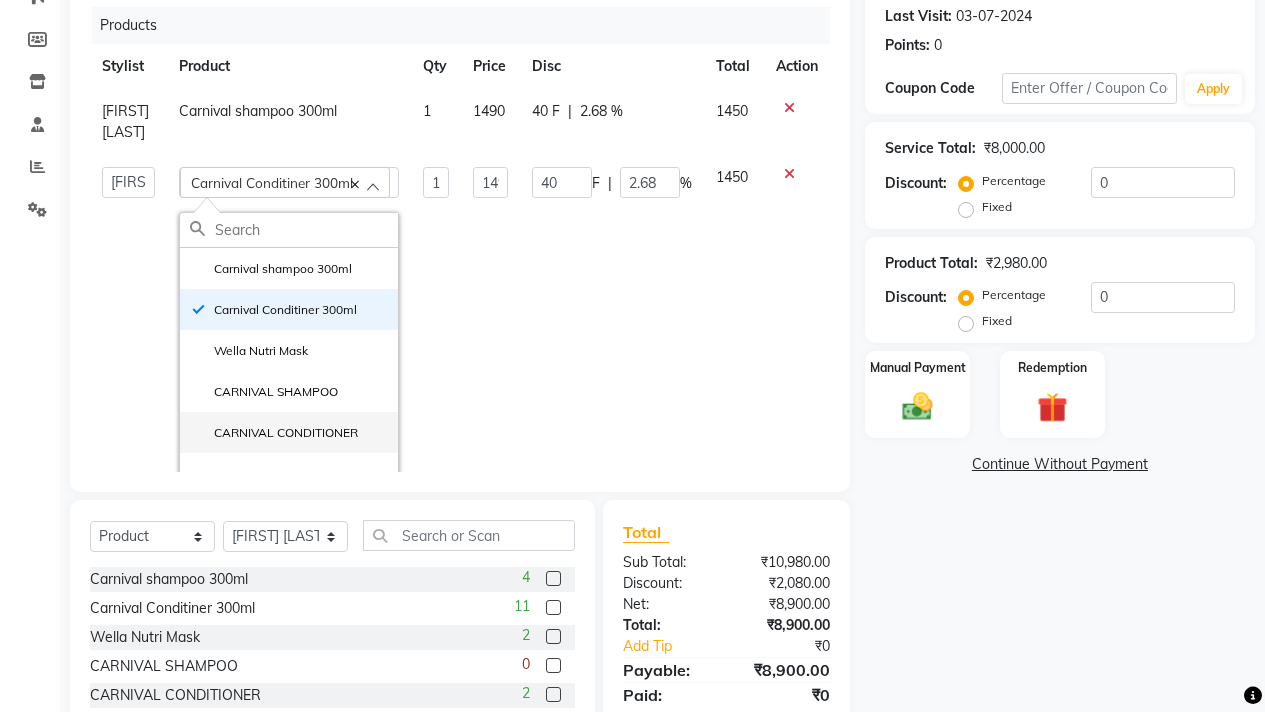 click on "CARNIVAL CONDITIONER" 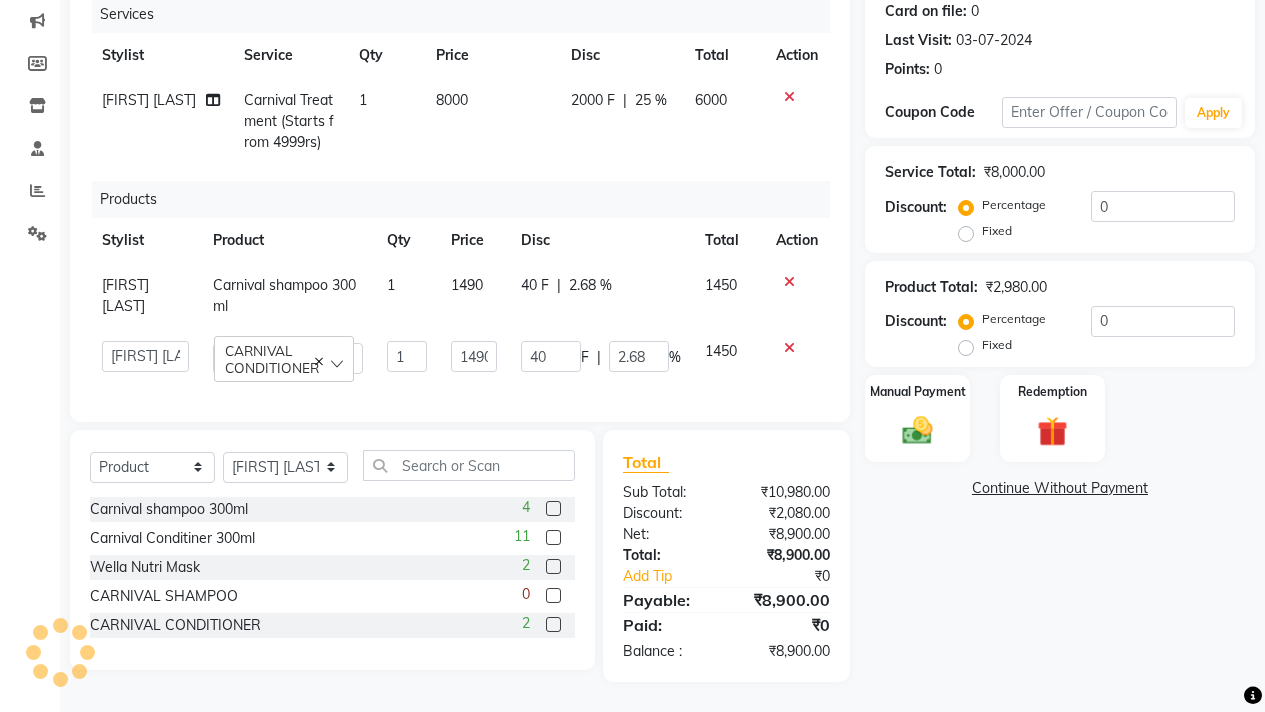 type on "1790" 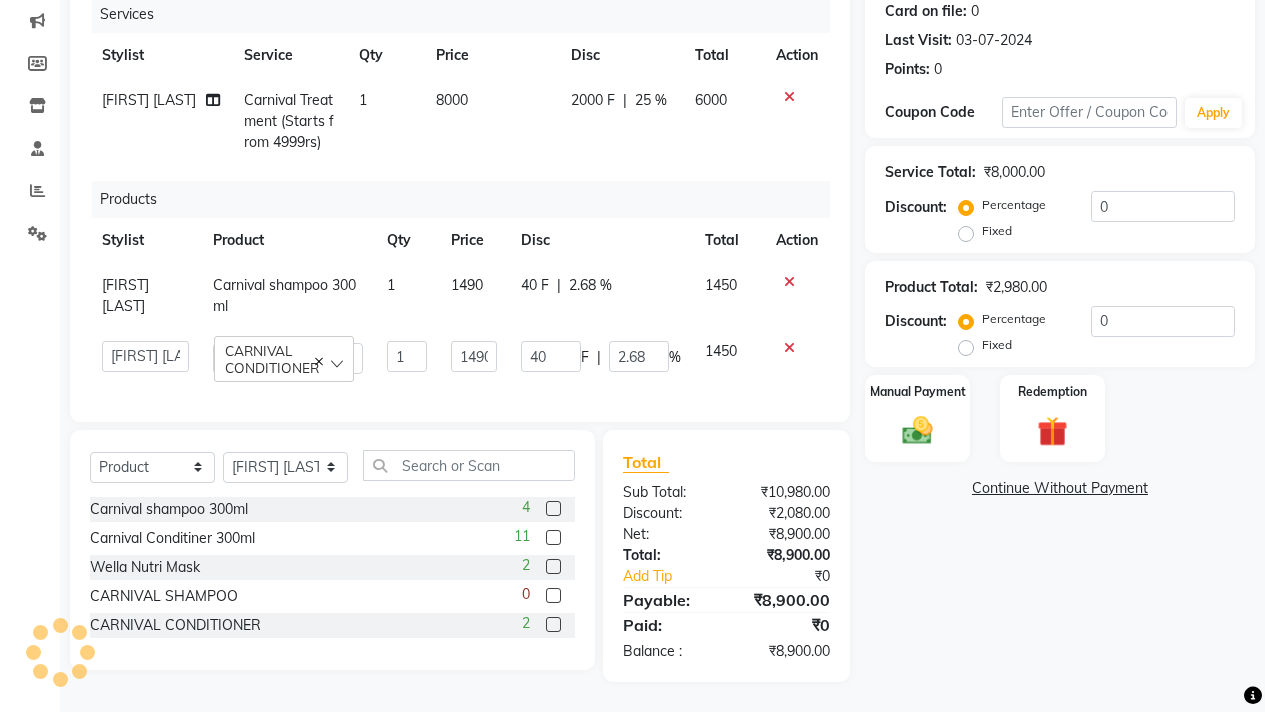 type on "0" 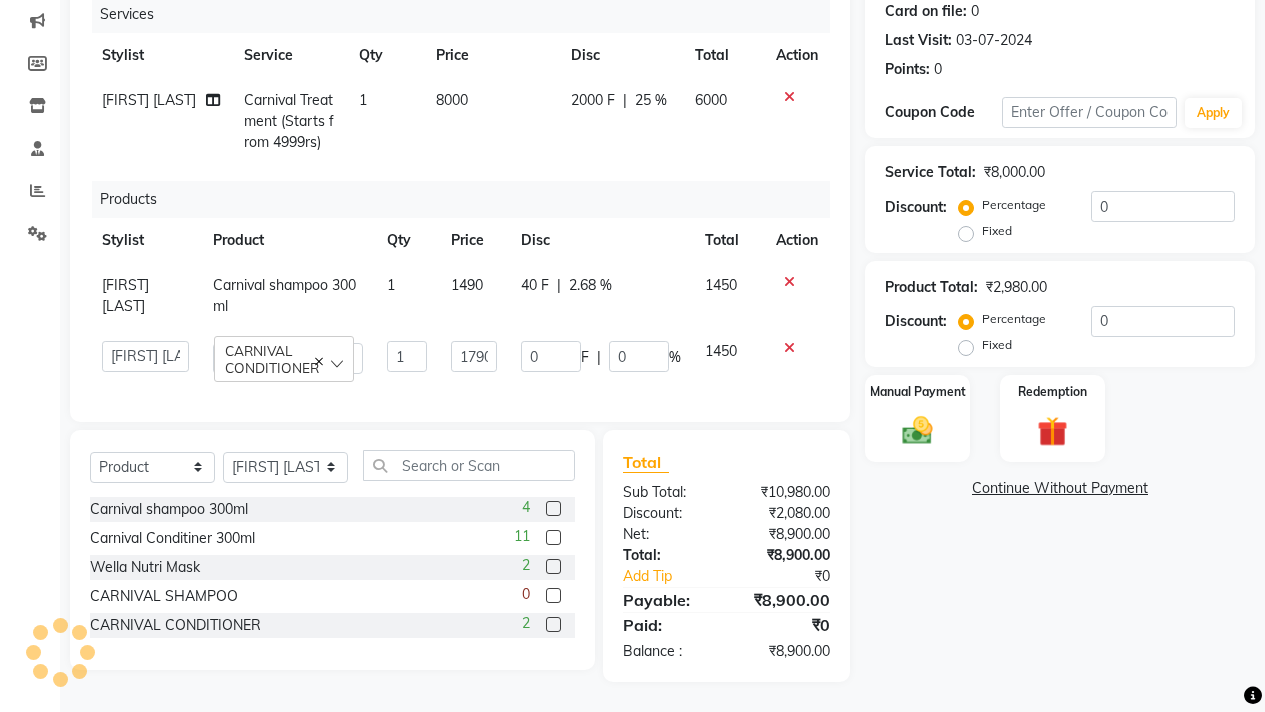 scroll, scrollTop: 268, scrollLeft: 0, axis: vertical 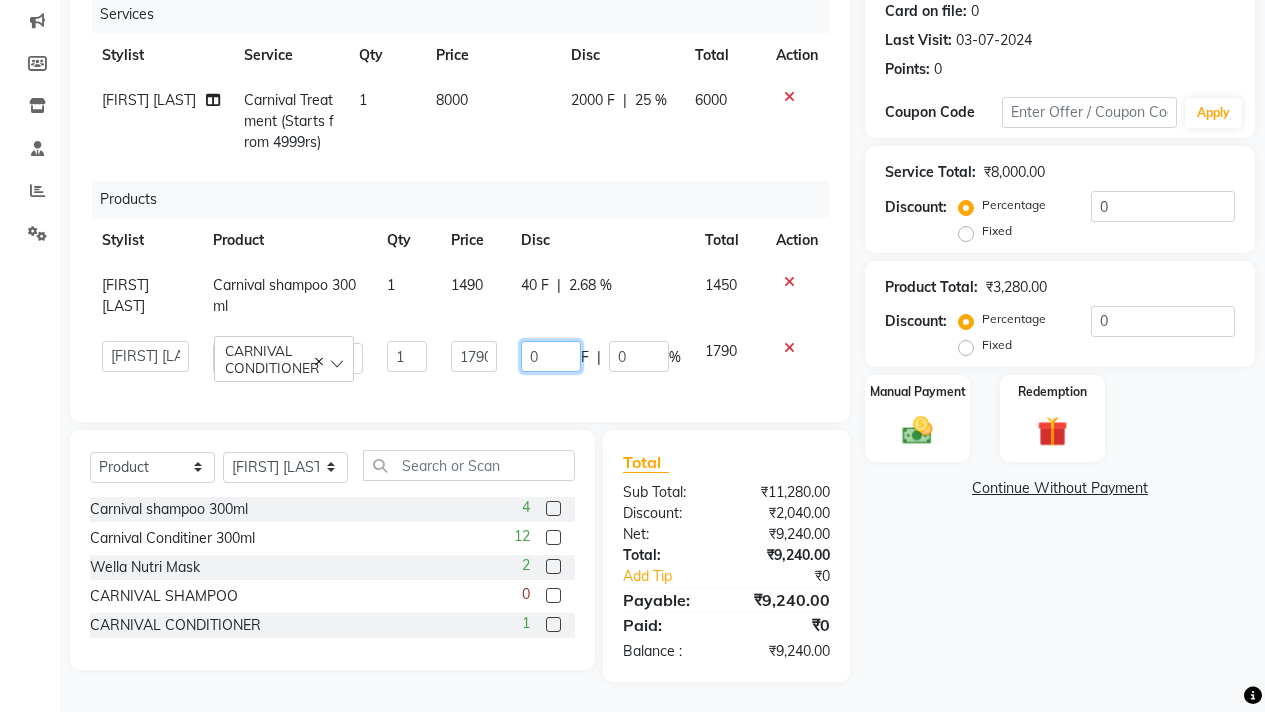 click on "0" 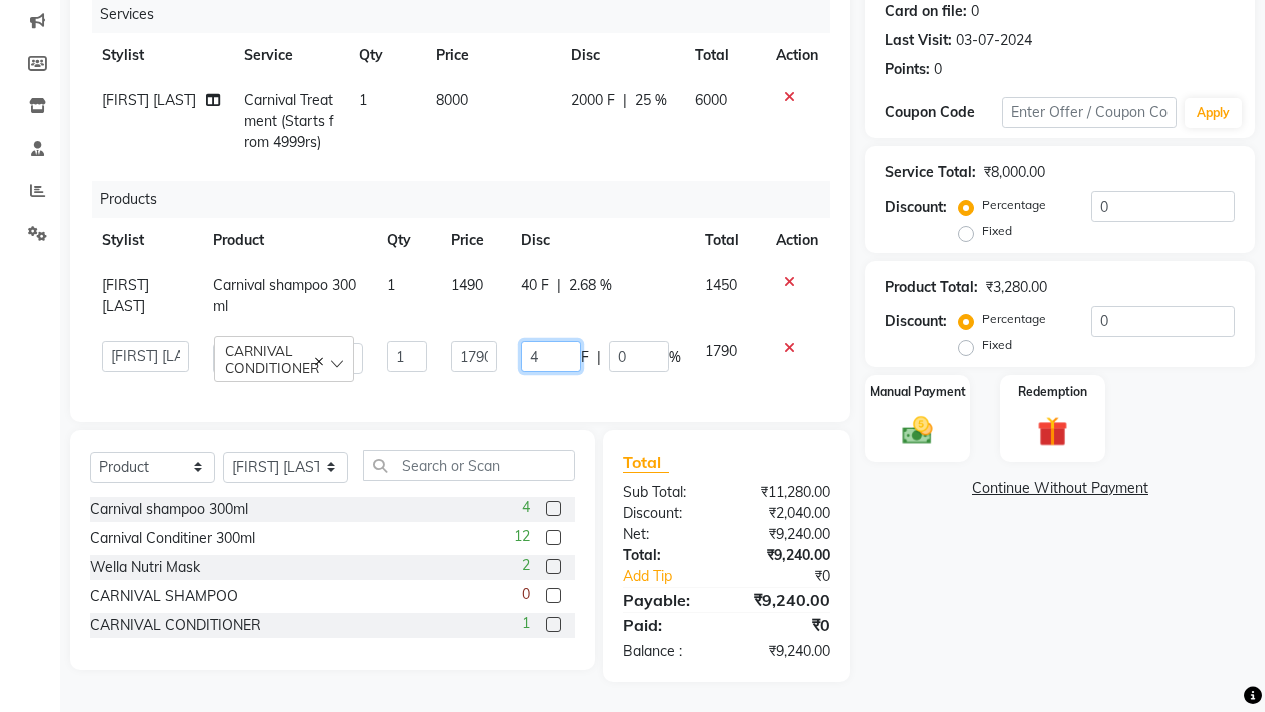 type on "40" 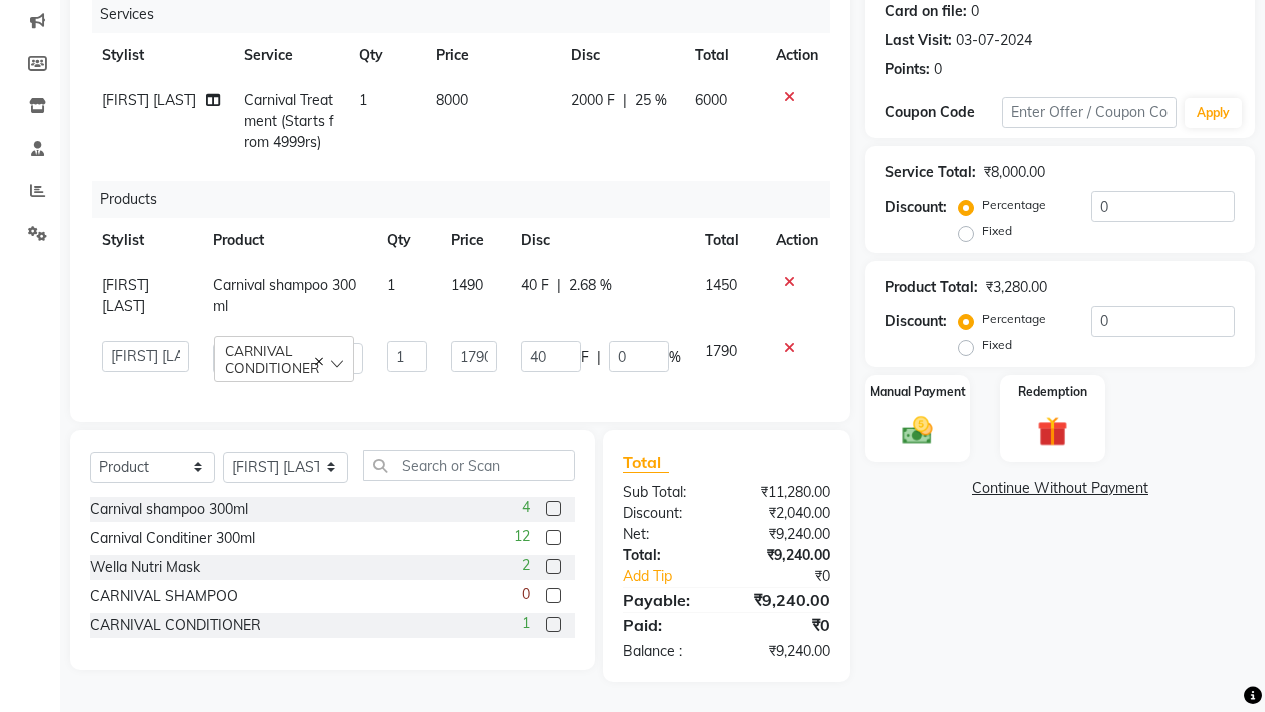 click on "Name: [FIRST] [LAST] Membership:  No Active Membership  Total Visits:  2 Card on file:  0 Last Visit:   03-07-2024 Points:   0  Coupon Code Apply Service Total:  ₹8,000.00  Discount:  Percentage   Fixed  0 Product Total:  ₹3,280.00  Discount:  Percentage   Fixed  0 Manual Payment Redemption  Continue Without Payment" 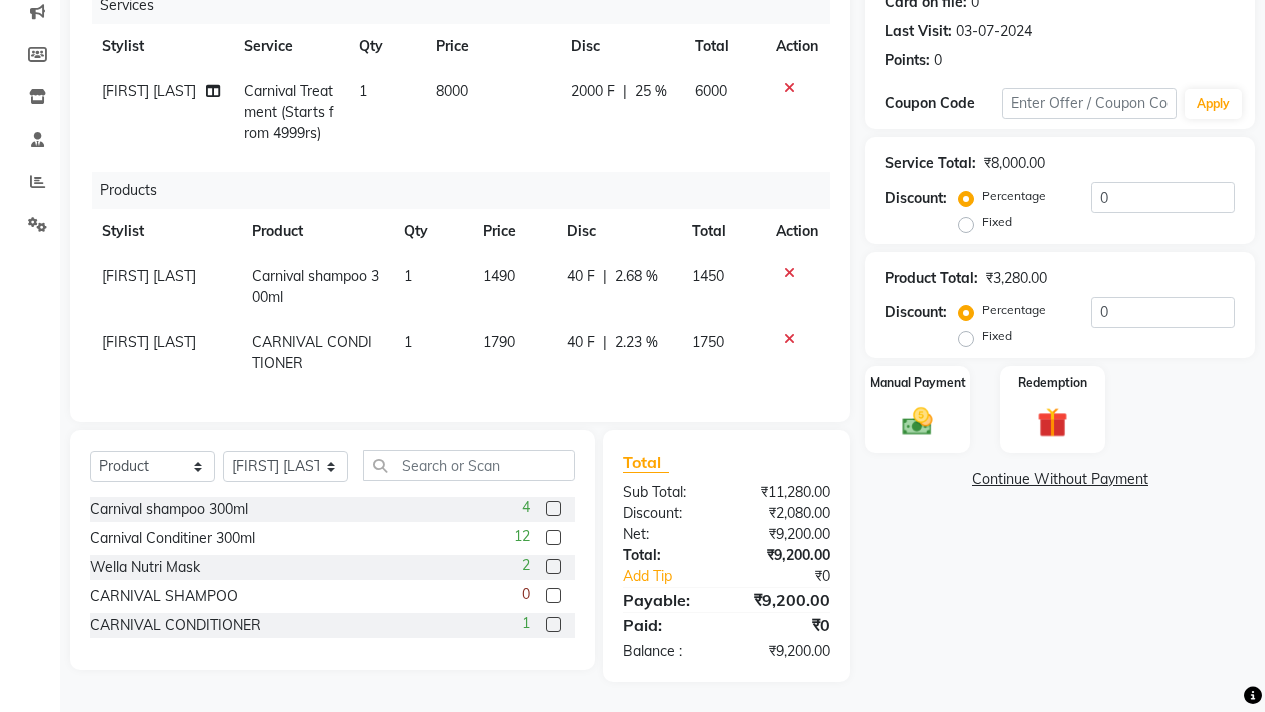 click on "2000 F | 25 %" 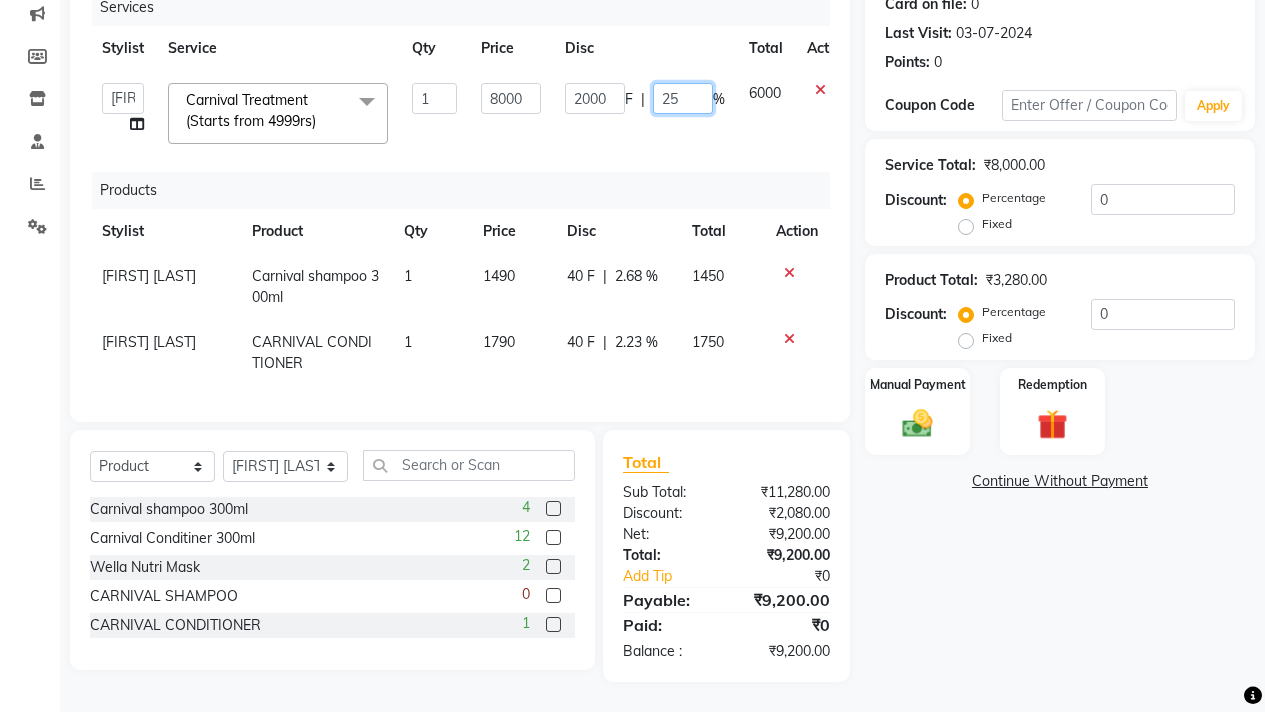 click on "25" 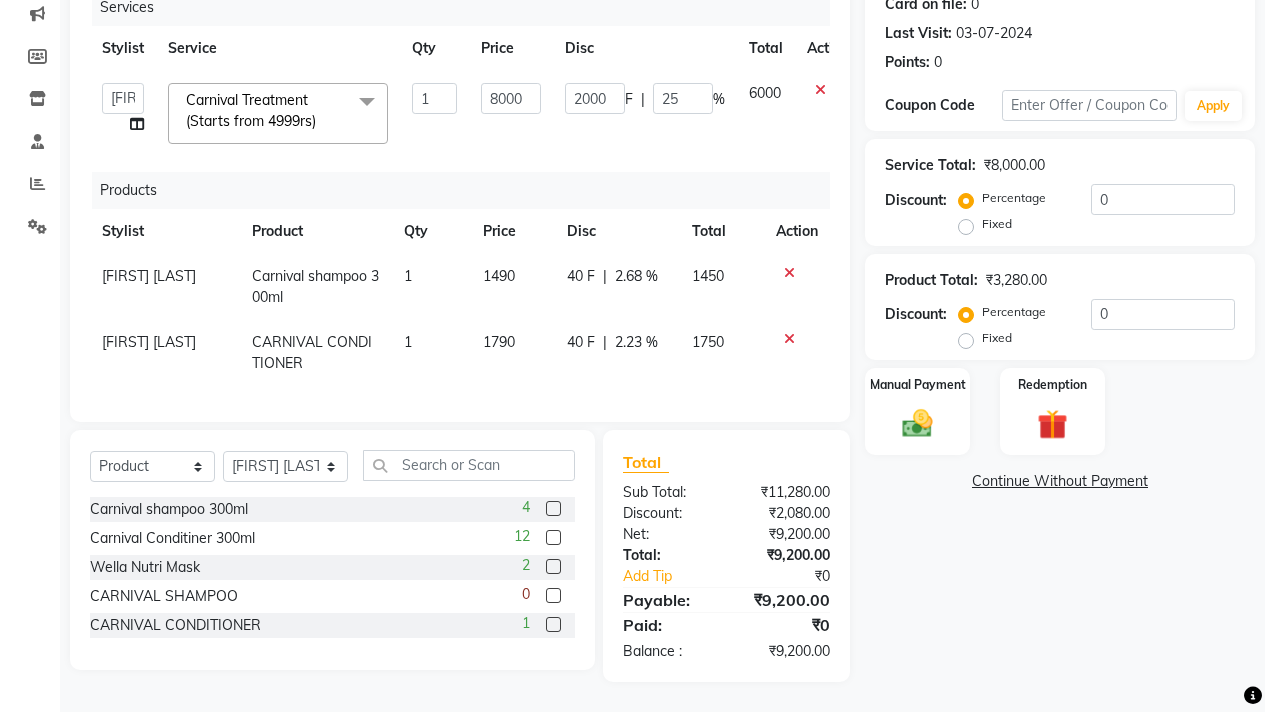 click on "[FIRST] [LAST]   [FIRST] [LAST]    [FIRST] [LAST]    [FIRST] [LAST]   [FIRST]   [FIRST]   [LAST]  Carnival Treatment (Starts from 4999rs)  x Haircut (with wash) Hair trim (with wash) Flicks Haircut Hair trim Global highlights (150rs per foil) Classic Highlights (150rs per foil) Root Touch Up Global colouring (per tube) Balayage (200rs per foil) Pre-lighten + Toning (300rs per foil) Streaks Smoothening (Start from Rs 3999) Botox (Starts from Rs 3999) Carnival Treatment (Starts from 4999rs) Consultation OLA Plex  Loreal Nutri Hair Spa (Starts from Rs 1000) Hair Nourishing (Starts from Rs 500) Hairfall treatment (per sitting starts from Rs 500)) Hair wash Carnival Hair Spa (Starts from 1000) Carnival Hairwash Wella Anti Dandruff Hair Spa Wella Colour Protect Hair Spa Wella Nutri Hair Spa Loreal Anti dandruff Hair Spa Straight Blowdry Outcurl blowdry Volumiser Blowdry Beach waves Tongs Ironing inward blow-dry Hairstyle Classic Face clean up Anti-tan face clean up Hydrating face clean up O3 face clean up Anti tan facial 1 F" 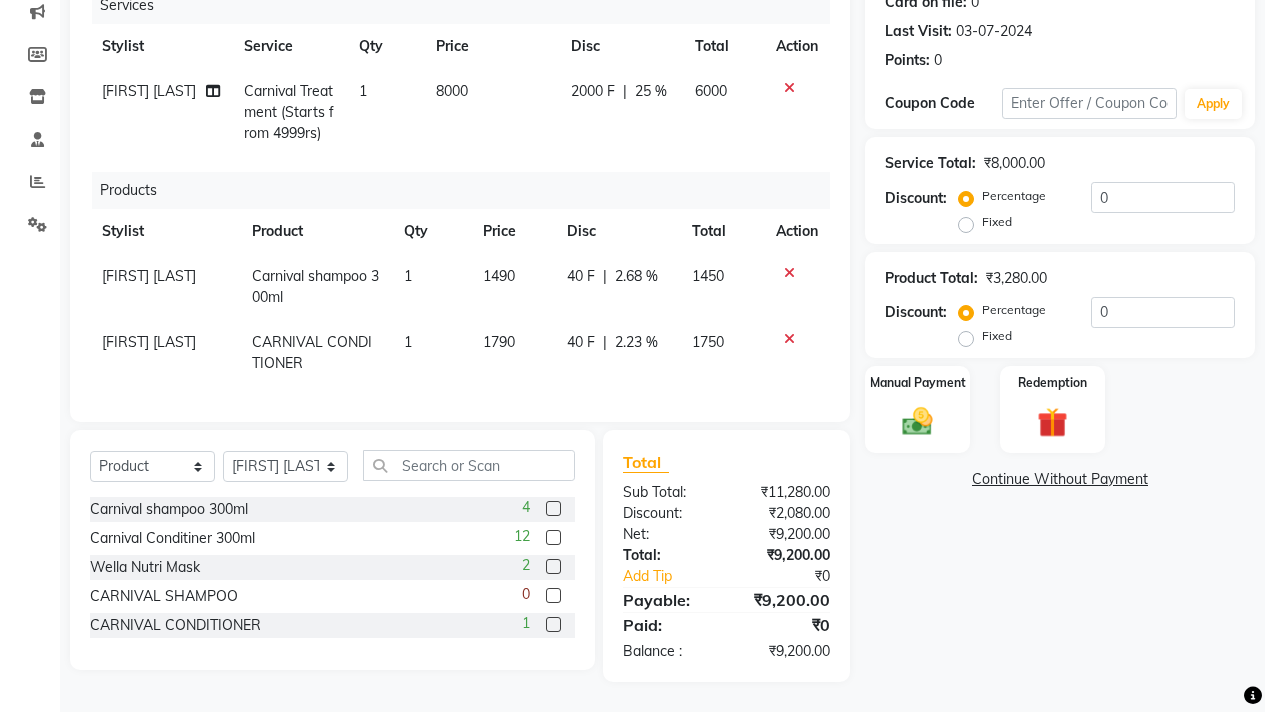 click on "25 %" 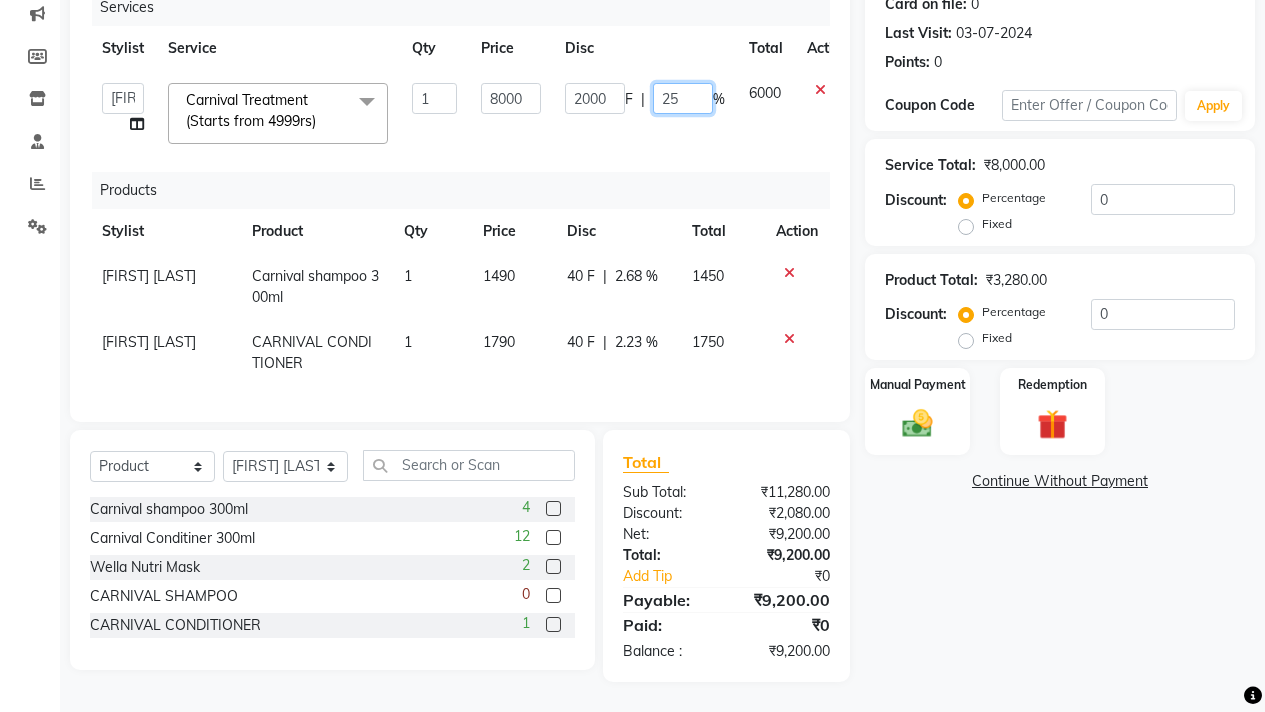 click on "25" 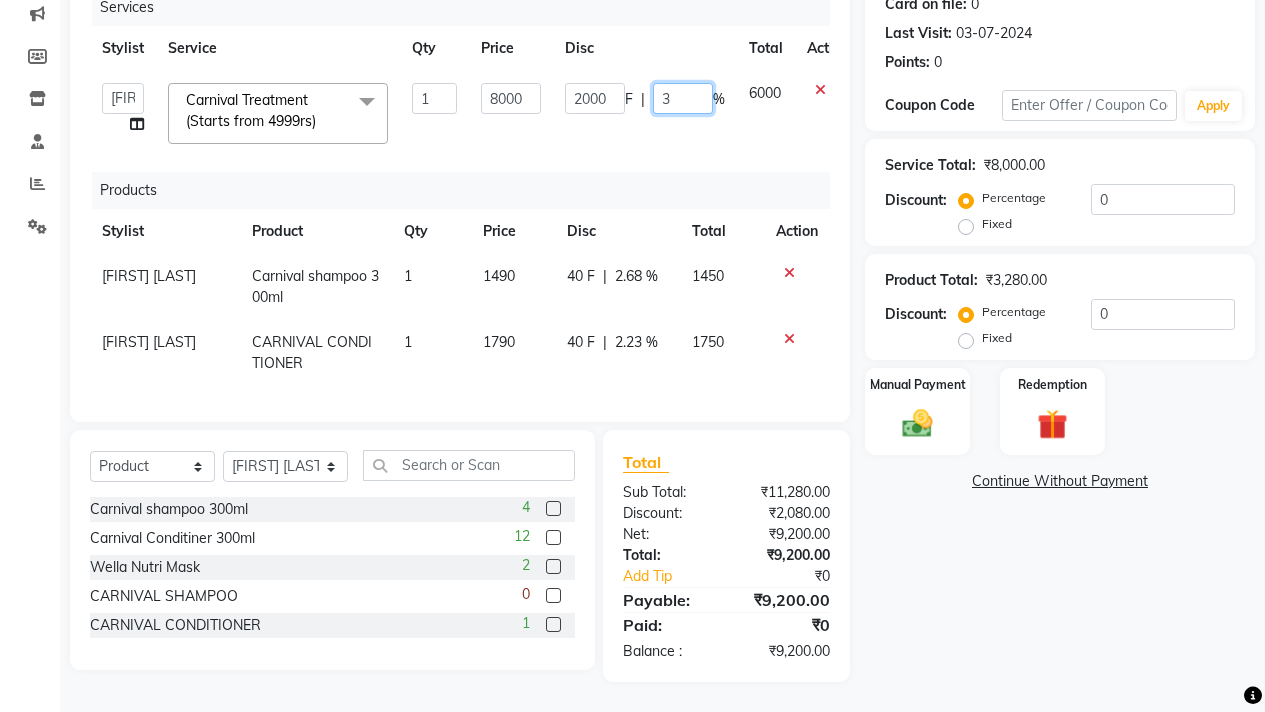 type on "30" 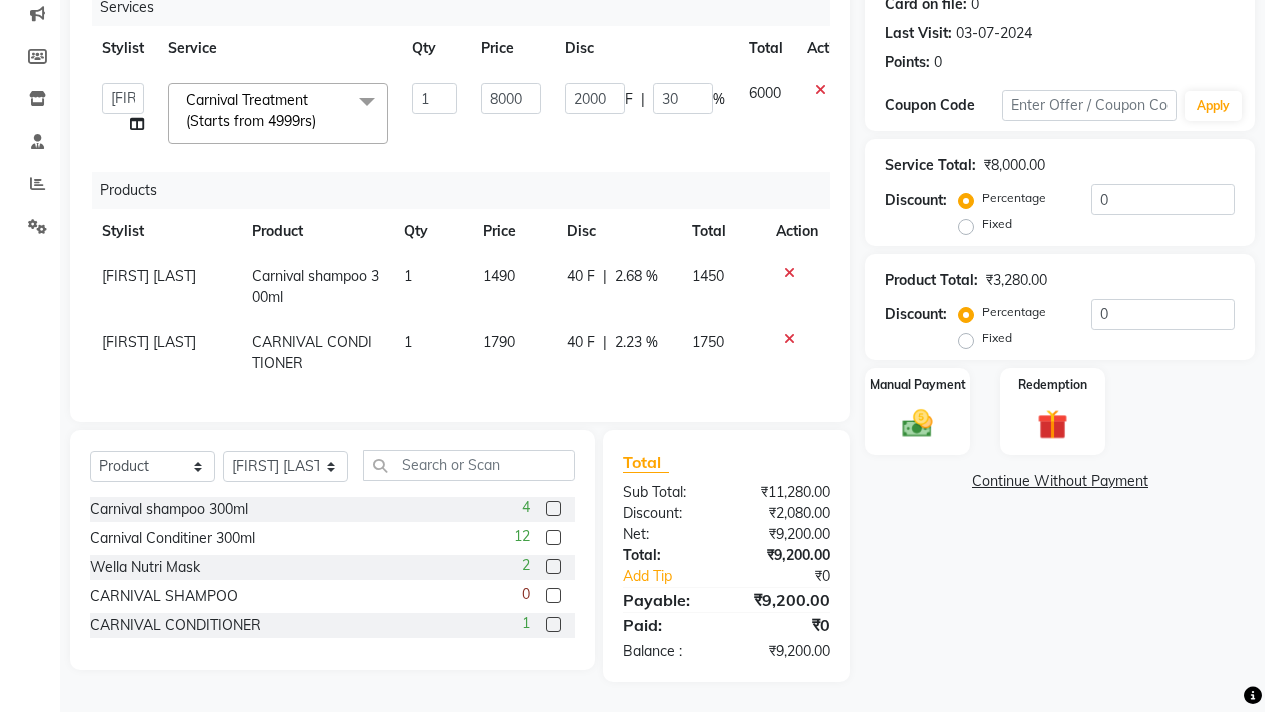 click on "Services Stylist Service Qty Price Disc Total Action  [FIRST] [LAST]   [FIRST] [LAST]    [FIRST] [LAST]    [FIRST] [LAST]   [FIRST]   [FIRST]   [LAST]  Carnival Treatment (Starts from 4999rs)  x Haircut (with wash) Hair trim (with wash) Flicks Haircut Hair trim Global highlights (150rs per foil) Classic Highlights (150rs per foil) Root Touch Up Global colouring (per tube) Balayage (200rs per foil) Pre-lighten + Toning (300rs per foil) Streaks Smoothening (Start from Rs 3999) Botox (Starts from Rs 3999) Carnival Treatment (Starts from 4999rs) Consultation OLA Plex  Loreal Nutri Hair Spa (Starts from Rs 1000) Hair Nourishing (Starts from Rs 500) Hairfall treatment (per sitting starts from Rs 500)) Hair wash Carnival Hair Spa (Starts from 1000) Carnival Hairwash Wella Anti Dandruff Hair Spa Wella Colour Protect Hair Spa Wella Nutri Hair Spa Loreal Anti dandruff Hair Spa Straight Blowdry Outcurl blowdry Volumiser Blowdry Beach waves Tongs Ironing inward blow-dry Hairstyle Classic Face clean up Anti-tan face clean up Waxing" 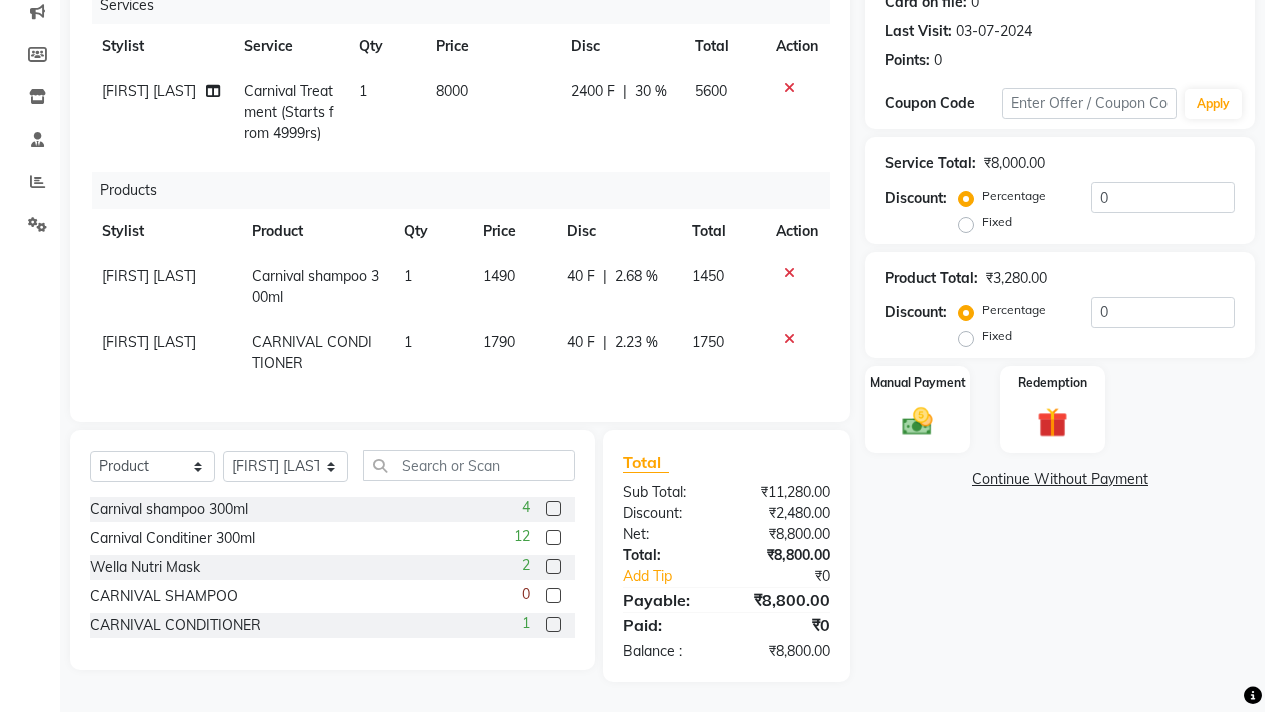 click on "5600" 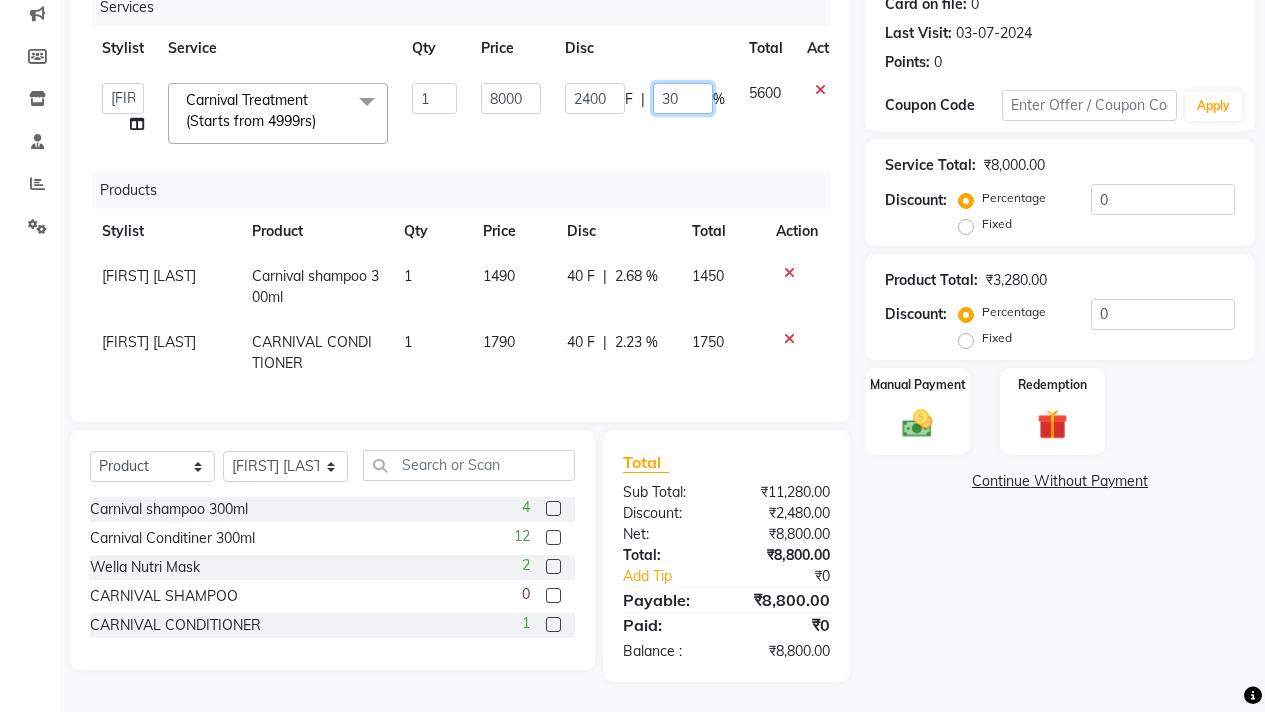 click on "30" 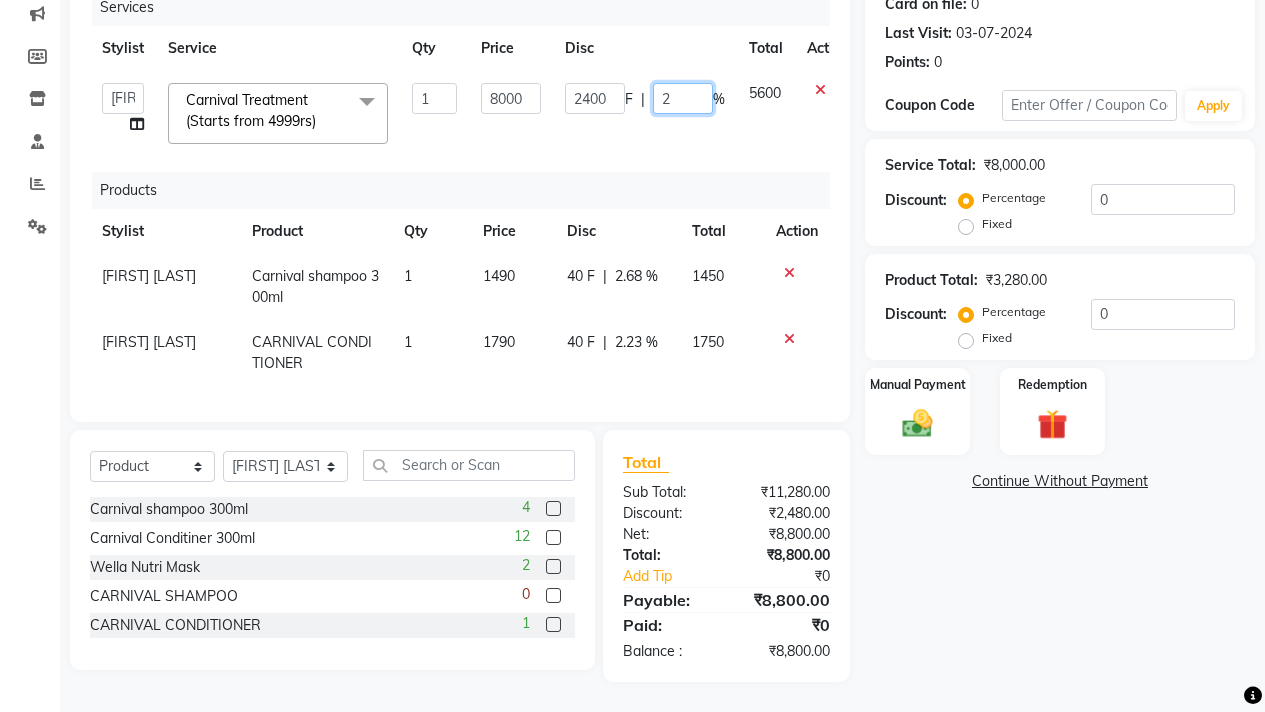 type on "25" 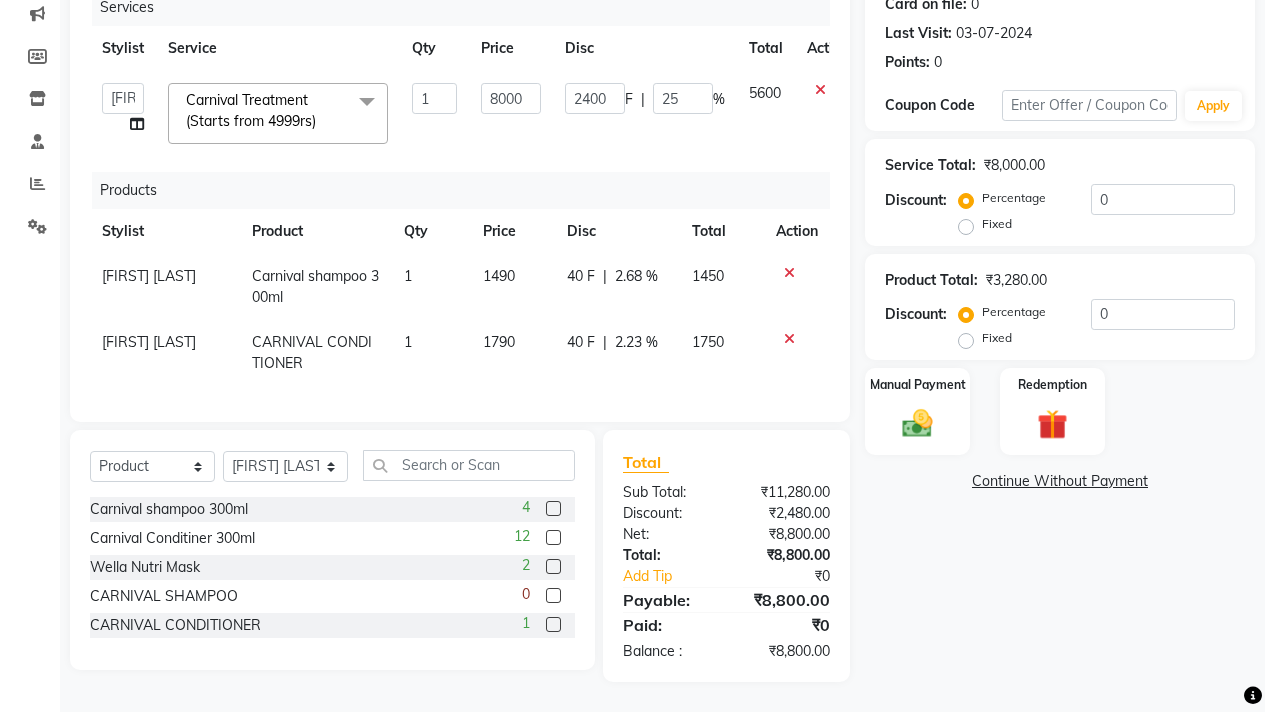 click on "[FIRST] [LAST]   [FIRST] [LAST]    [FIRST] [LAST]    [FIRST] [LAST]   [FIRST]   [FIRST]   [LAST]  Carnival Treatment (Starts from 4999rs)  x Haircut (with wash) Hair trim (with wash) Flicks Haircut Hair trim Global highlights (150rs per foil) Classic Highlights (150rs per foil) Root Touch Up Global colouring (per tube) Balayage (200rs per foil) Pre-lighten + Toning (300rs per foil) Streaks Smoothening (Start from Rs 3999) Botox (Starts from Rs 3999) Carnival Treatment (Starts from 4999rs) Consultation OLA Plex  Loreal Nutri Hair Spa (Starts from Rs 1000) Hair Nourishing (Starts from Rs 500) Hairfall treatment (per sitting starts from Rs 500)) Hair wash Carnival Hair Spa (Starts from 1000) Carnival Hairwash Wella Anti Dandruff Hair Spa Wella Colour Protect Hair Spa Wella Nutri Hair Spa Loreal Anti dandruff Hair Spa Straight Blowdry Outcurl blowdry Volumiser Blowdry Beach waves Tongs Ironing inward blow-dry Hairstyle Classic Face clean up Anti-tan face clean up Hydrating face clean up O3 face clean up Anti tan facial 1 F" 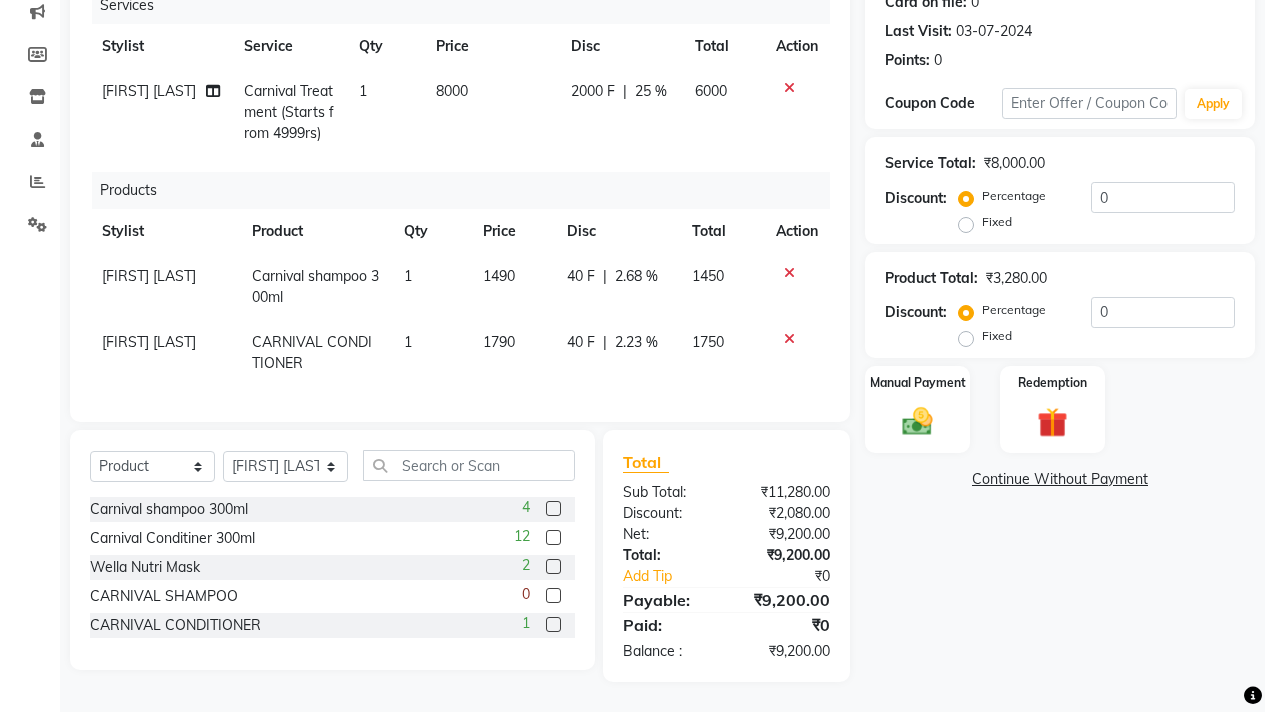 click on "2000 F | 25 %" 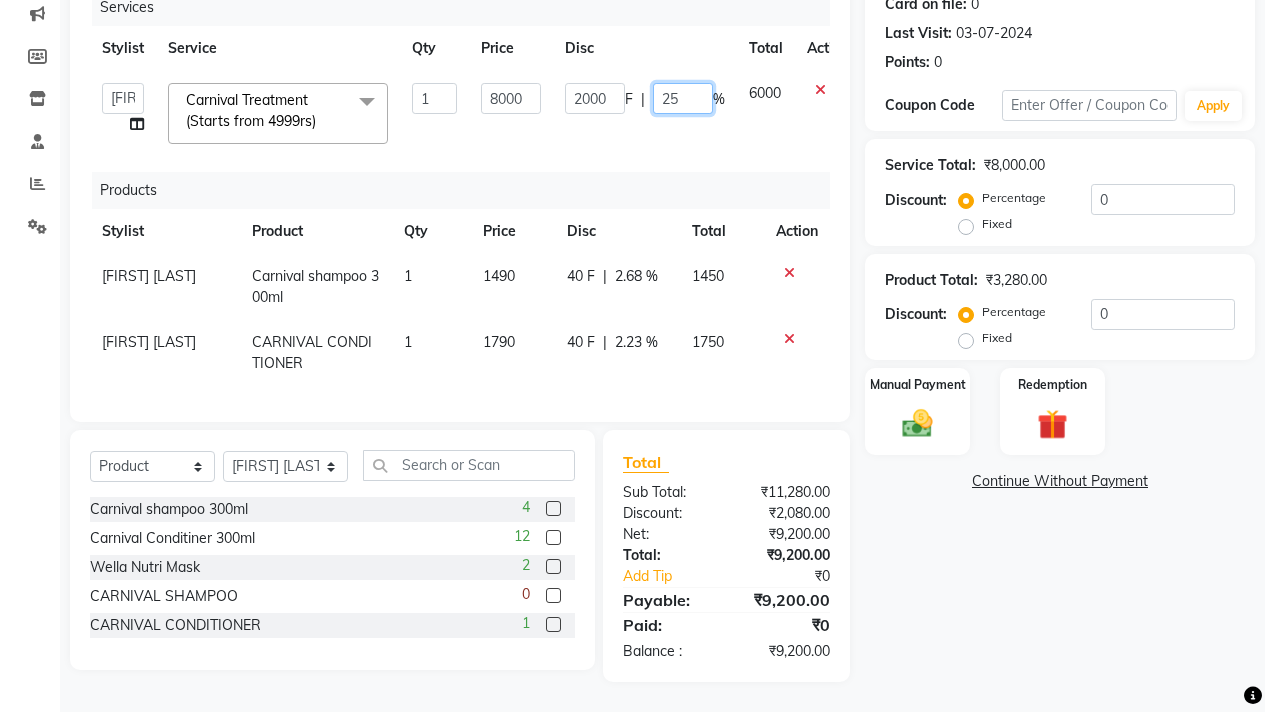 click on "25" 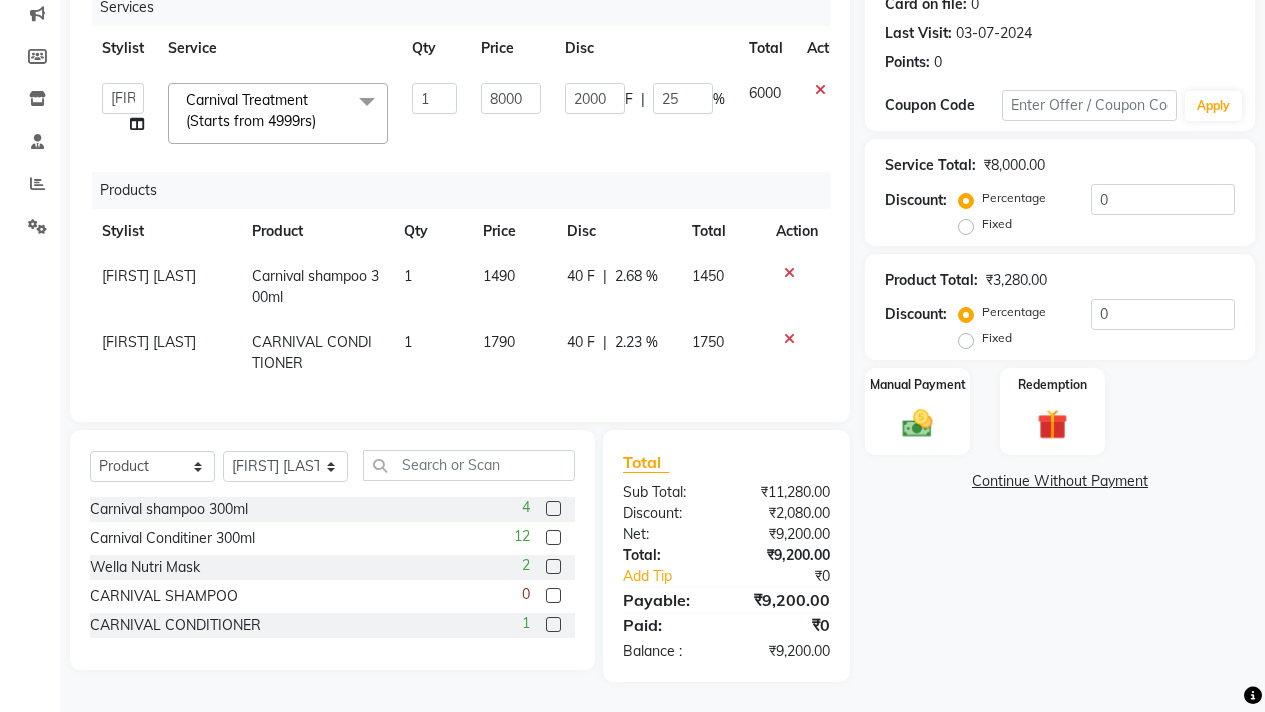 click on "[FIRST] [LAST]   [FIRST] [LAST]    [FIRST] [LAST]    [FIRST] [LAST]   [FIRST]   [FIRST]   [LAST]  Carnival Treatment (Starts from 4999rs)  x Haircut (with wash) Hair trim (with wash) Flicks Haircut Hair trim Global highlights (150rs per foil) Classic Highlights (150rs per foil) Root Touch Up Global colouring (per tube) Balayage (200rs per foil) Pre-lighten + Toning (300rs per foil) Streaks Smoothening (Start from Rs 3999) Botox (Starts from Rs 3999) Carnival Treatment (Starts from 4999rs) Consultation OLA Plex  Loreal Nutri Hair Spa (Starts from Rs 1000) Hair Nourishing (Starts from Rs 500) Hairfall treatment (per sitting starts from Rs 500)) Hair wash Carnival Hair Spa (Starts from 1000) Carnival Hairwash Wella Anti Dandruff Hair Spa Wella Colour Protect Hair Spa Wella Nutri Hair Spa Loreal Anti dandruff Hair Spa Straight Blowdry Outcurl blowdry Volumiser Blowdry Beach waves Tongs Ironing inward blow-dry Hairstyle Classic Face clean up Anti-tan face clean up Hydrating face clean up O3 face clean up Anti tan facial 1 F" 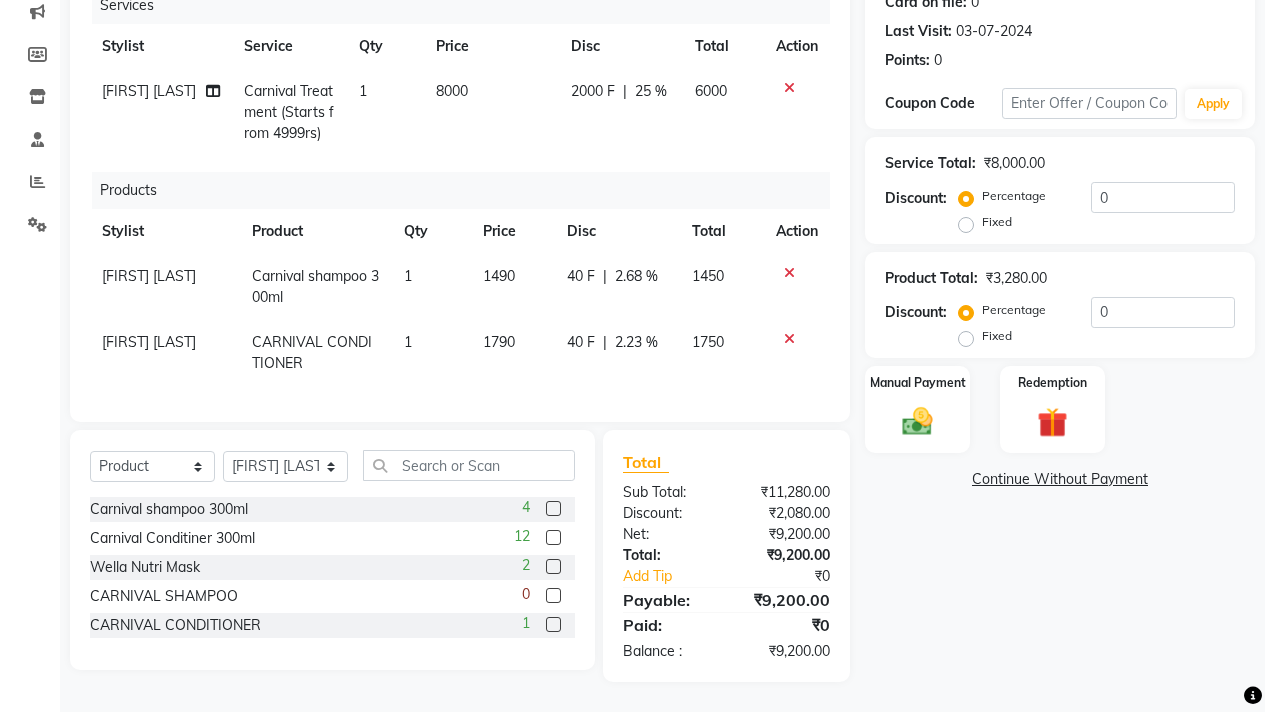 click on "2000 F" 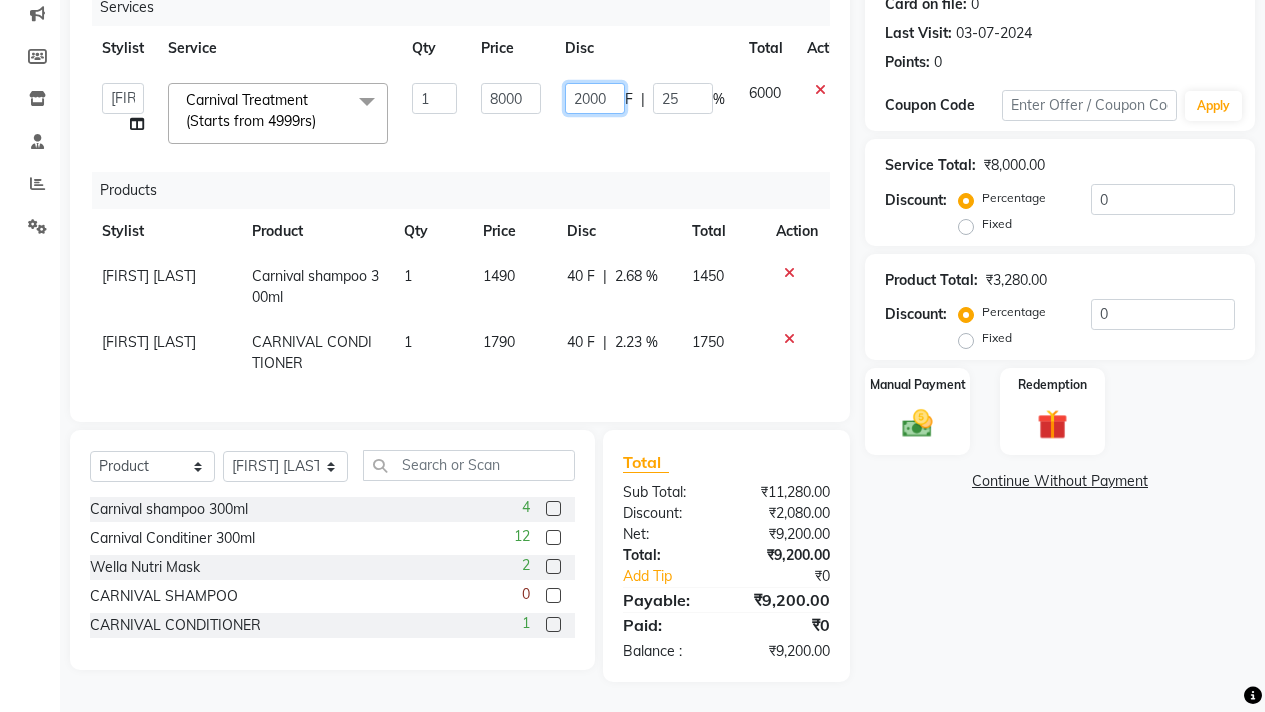 click on "2000" 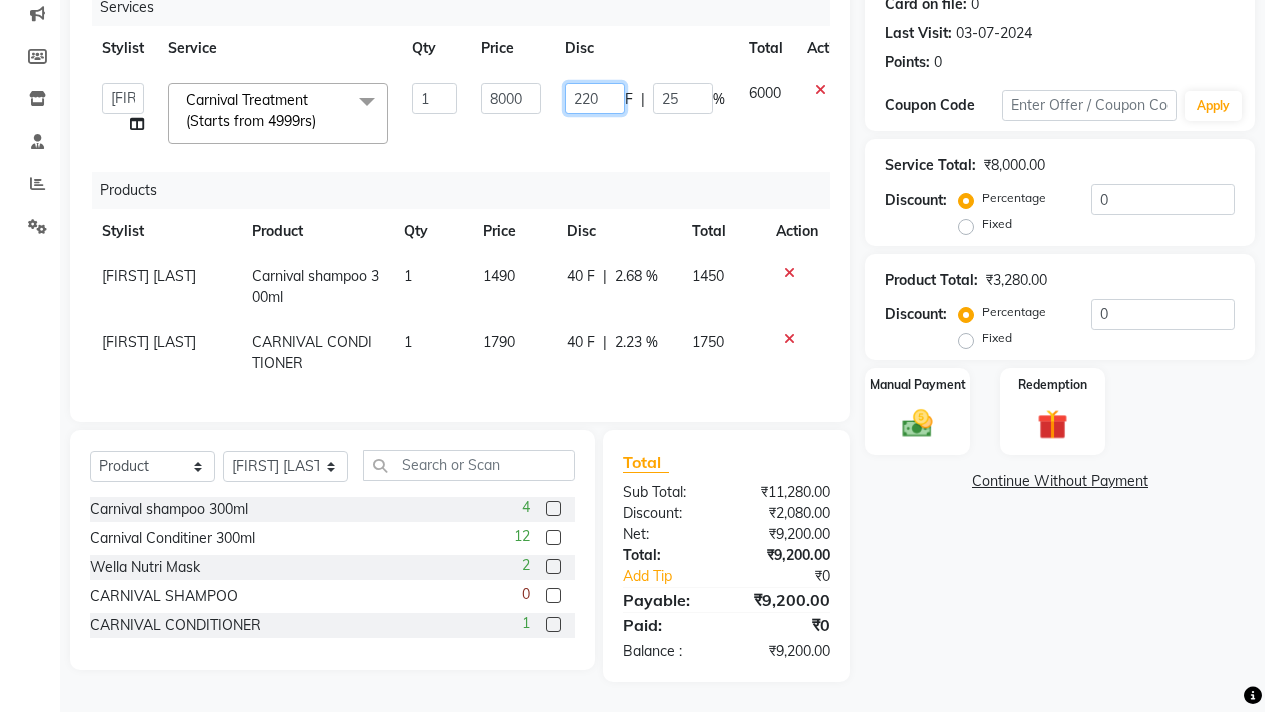 type on "2200" 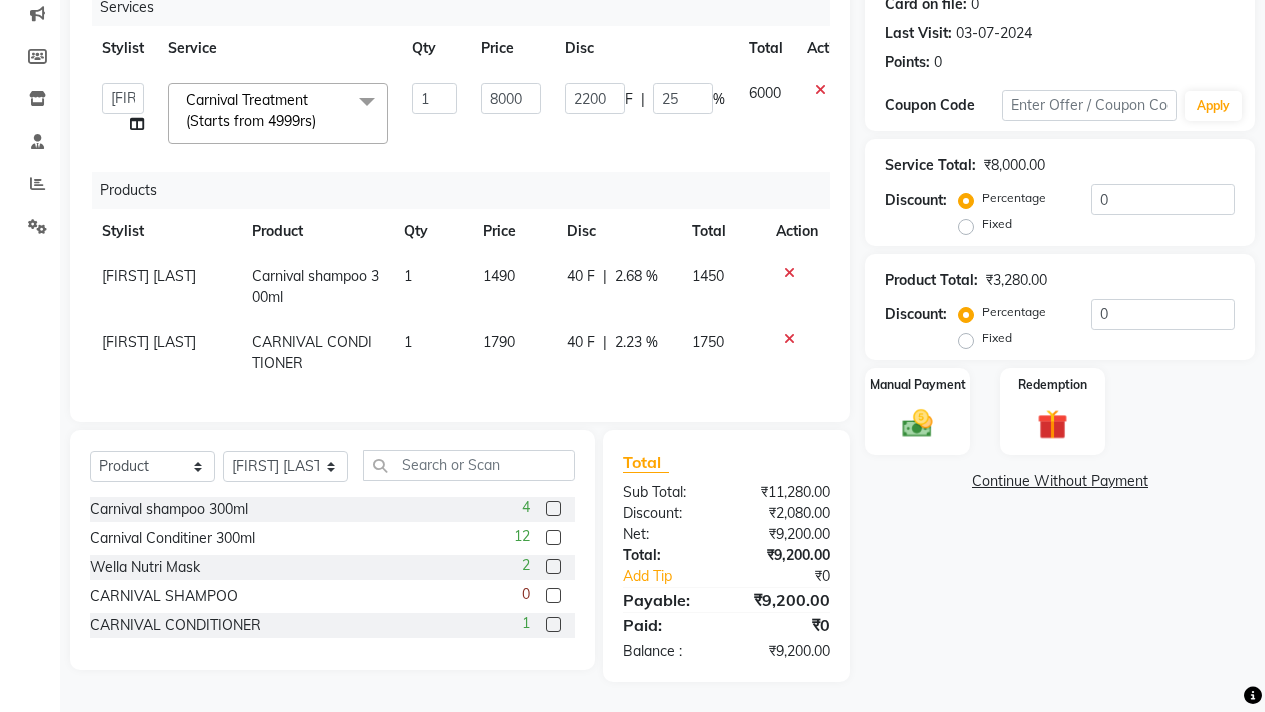 click on "2200 F | 25 %" 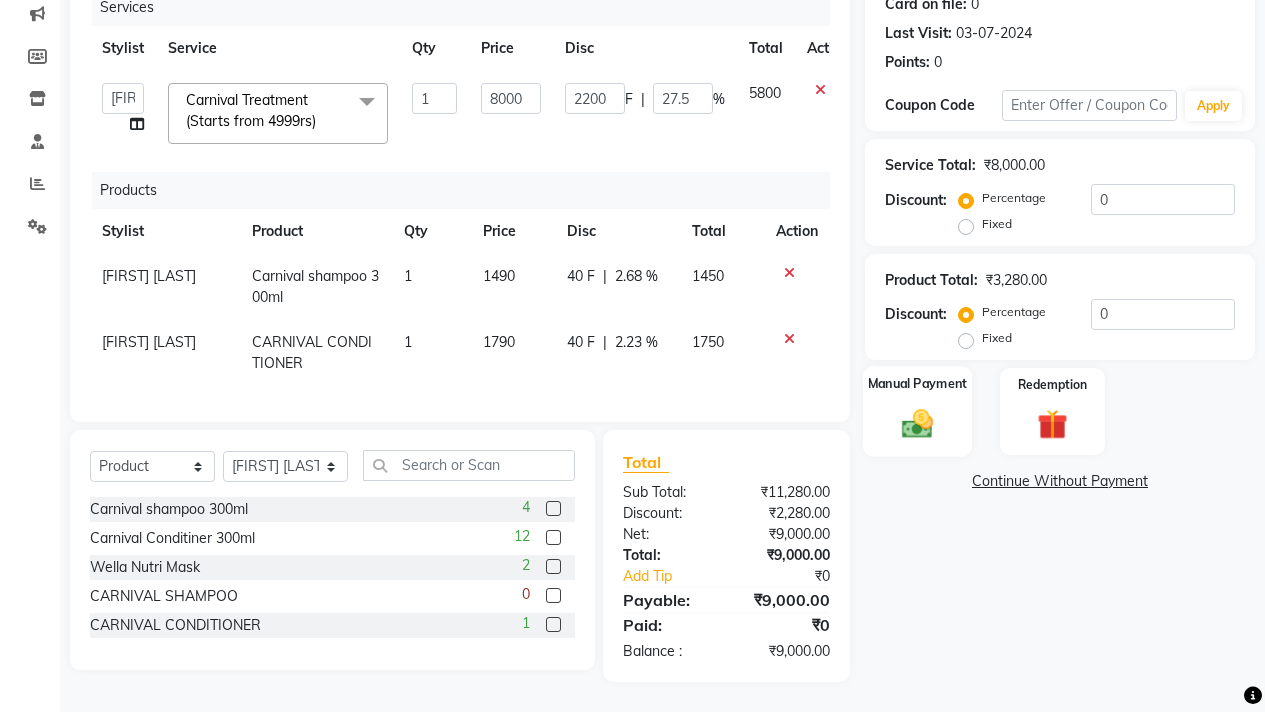 click 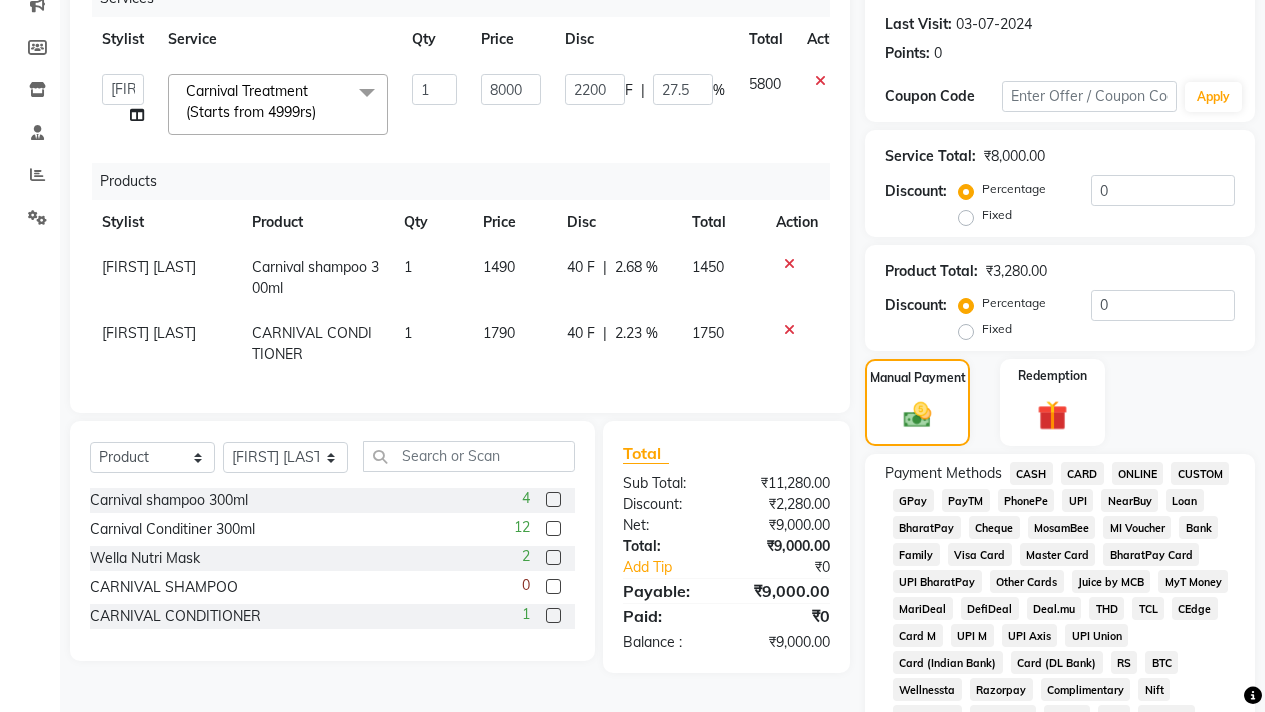 click on "GPay" 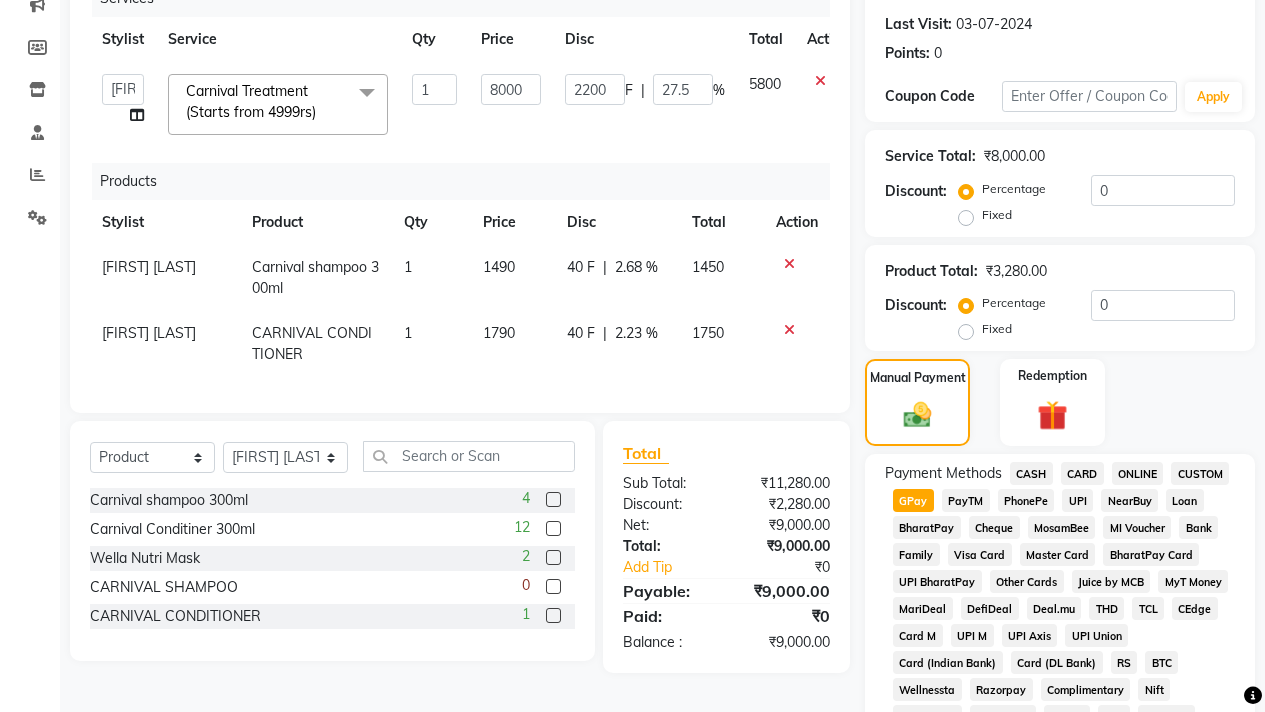 scroll, scrollTop: 940, scrollLeft: 0, axis: vertical 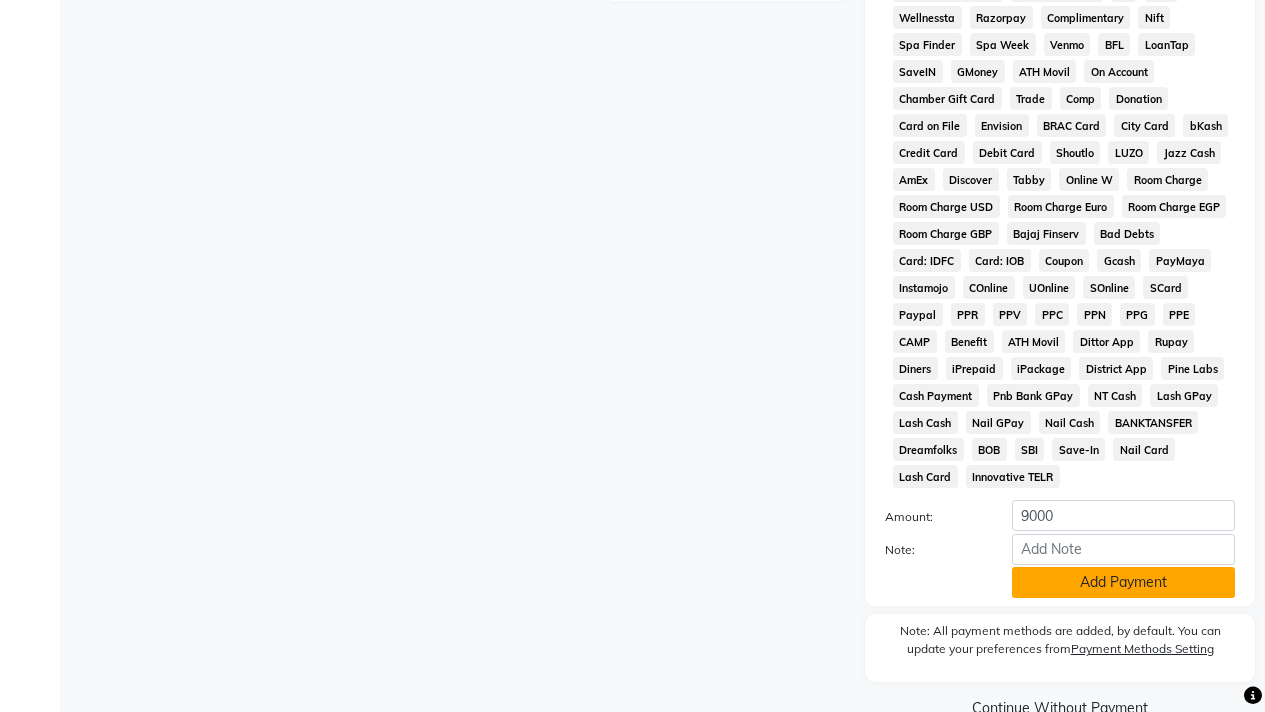 click on "Add Payment" 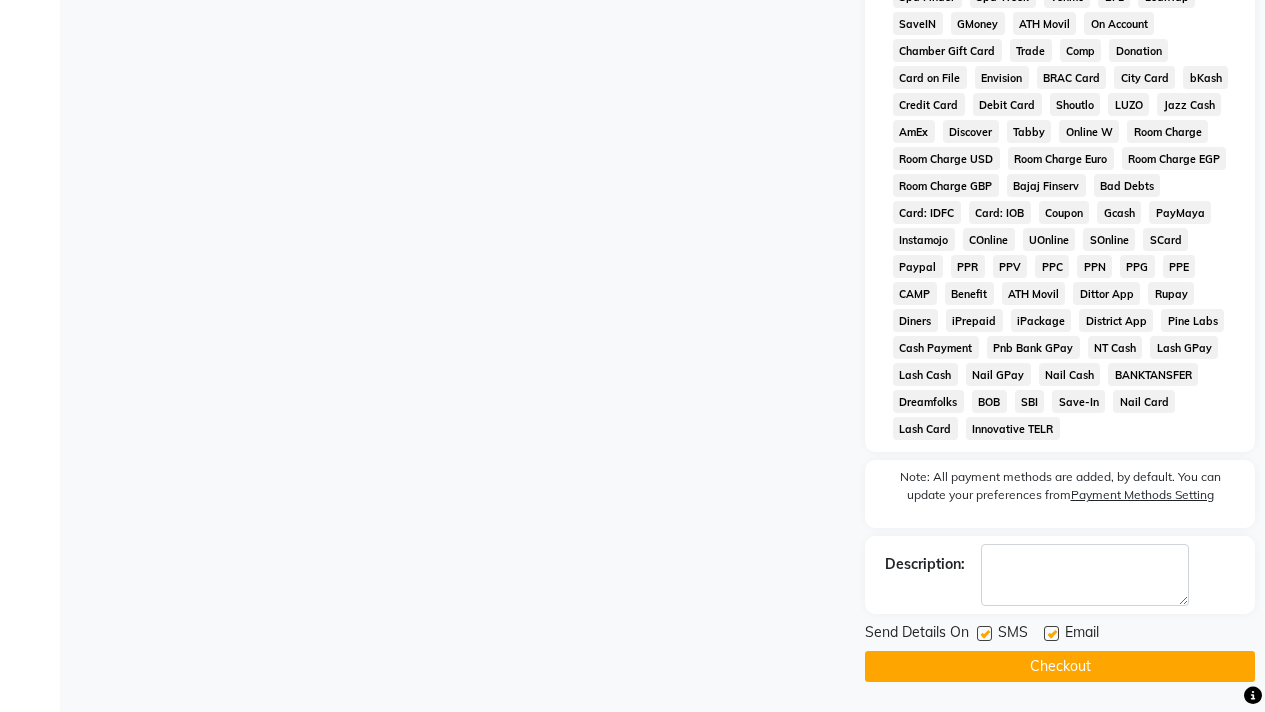 scroll, scrollTop: 991, scrollLeft: 0, axis: vertical 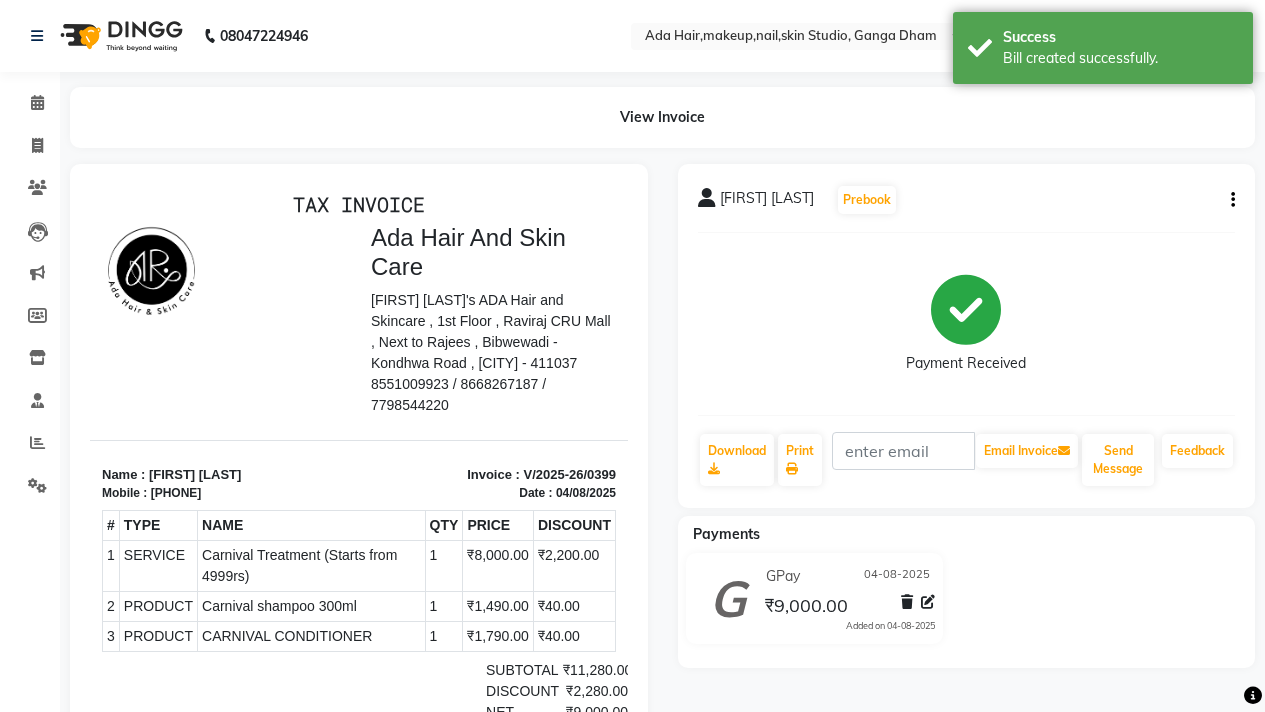 click 